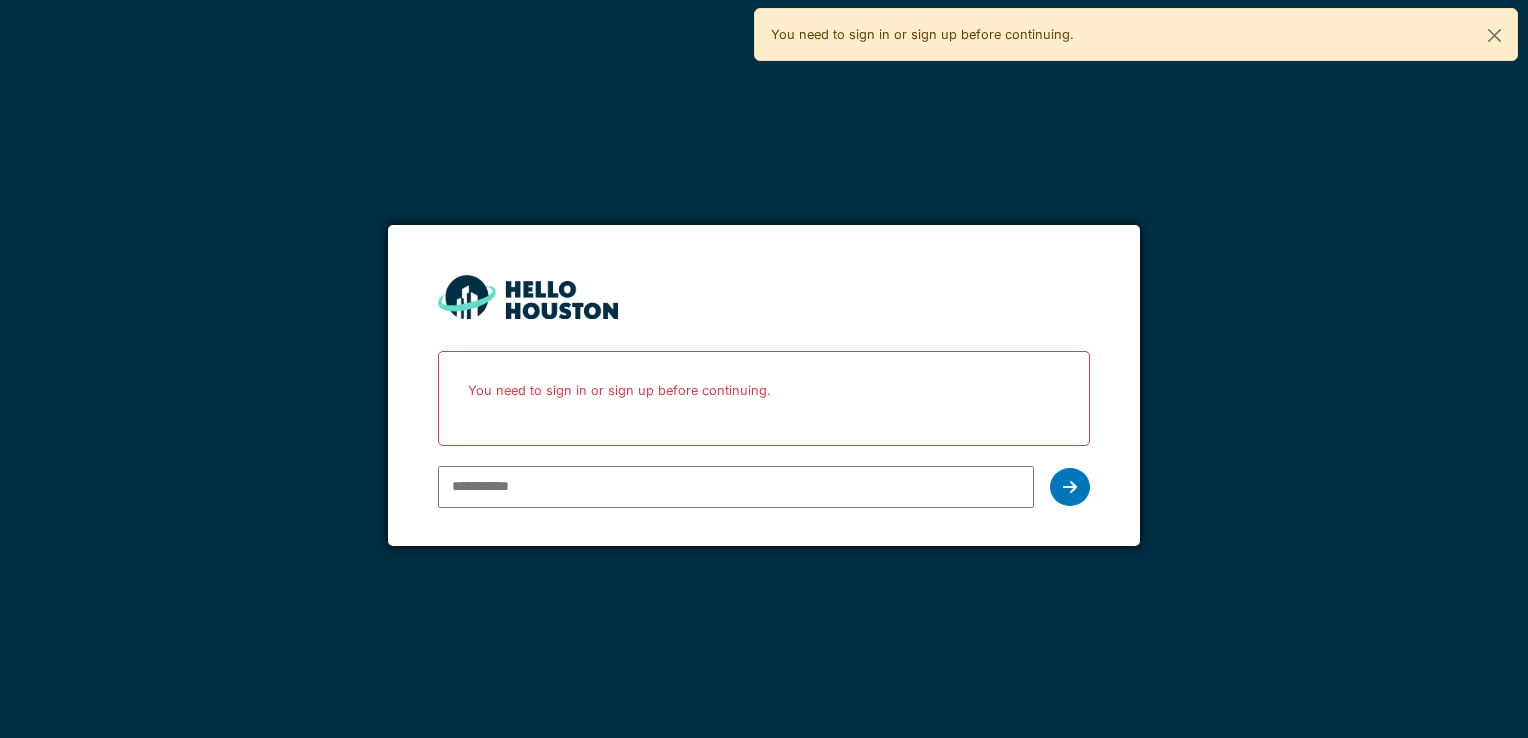 scroll, scrollTop: 0, scrollLeft: 0, axis: both 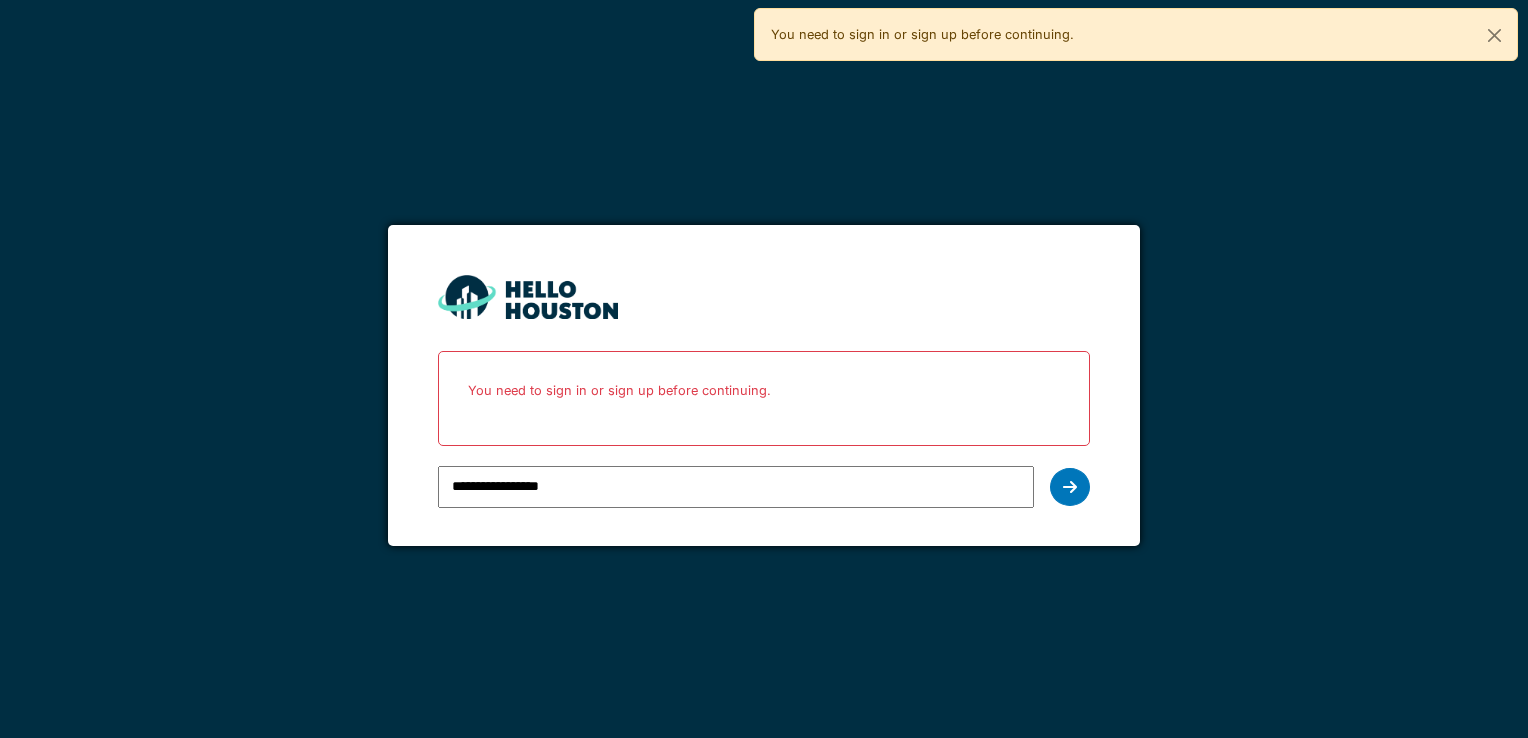 click on "**********" at bounding box center (735, 487) 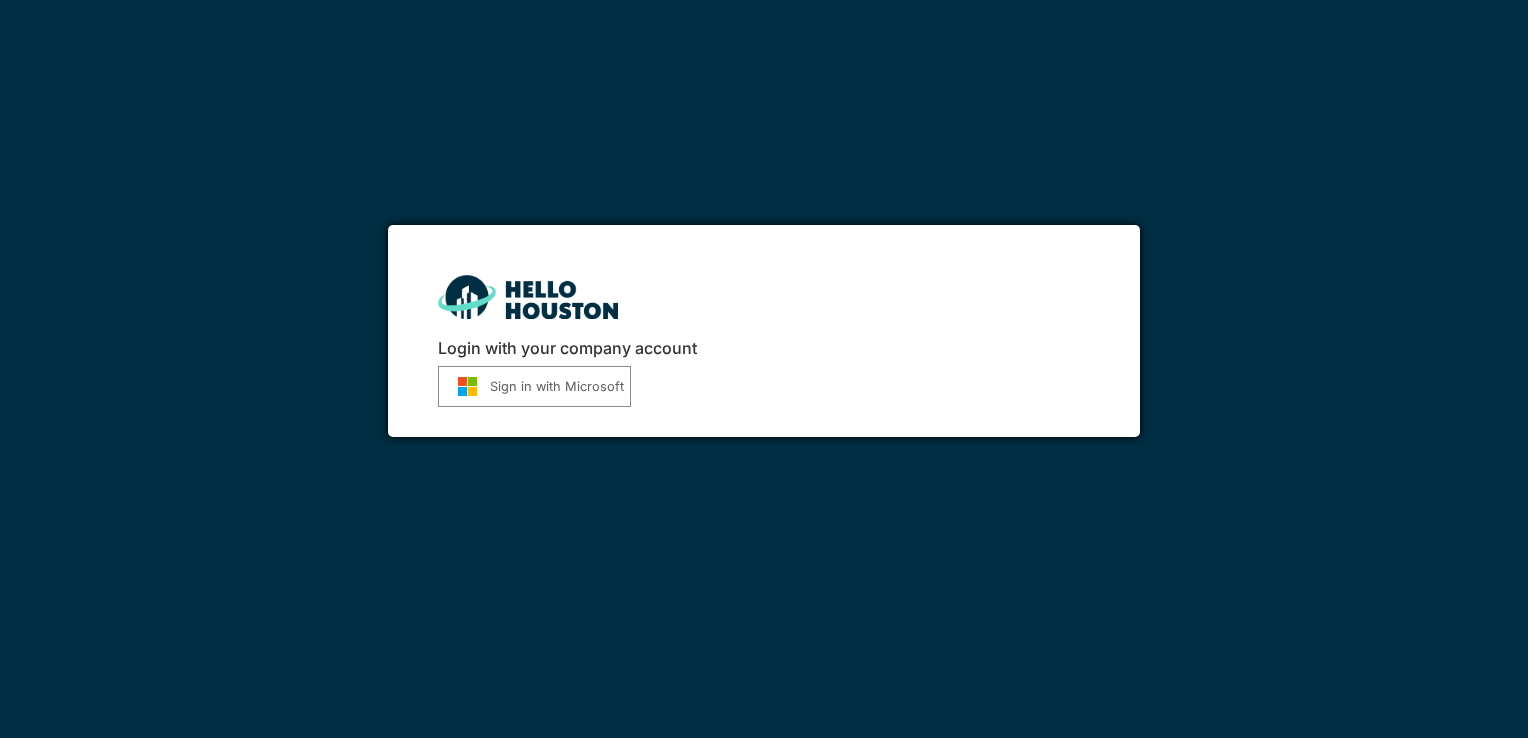 scroll, scrollTop: 0, scrollLeft: 0, axis: both 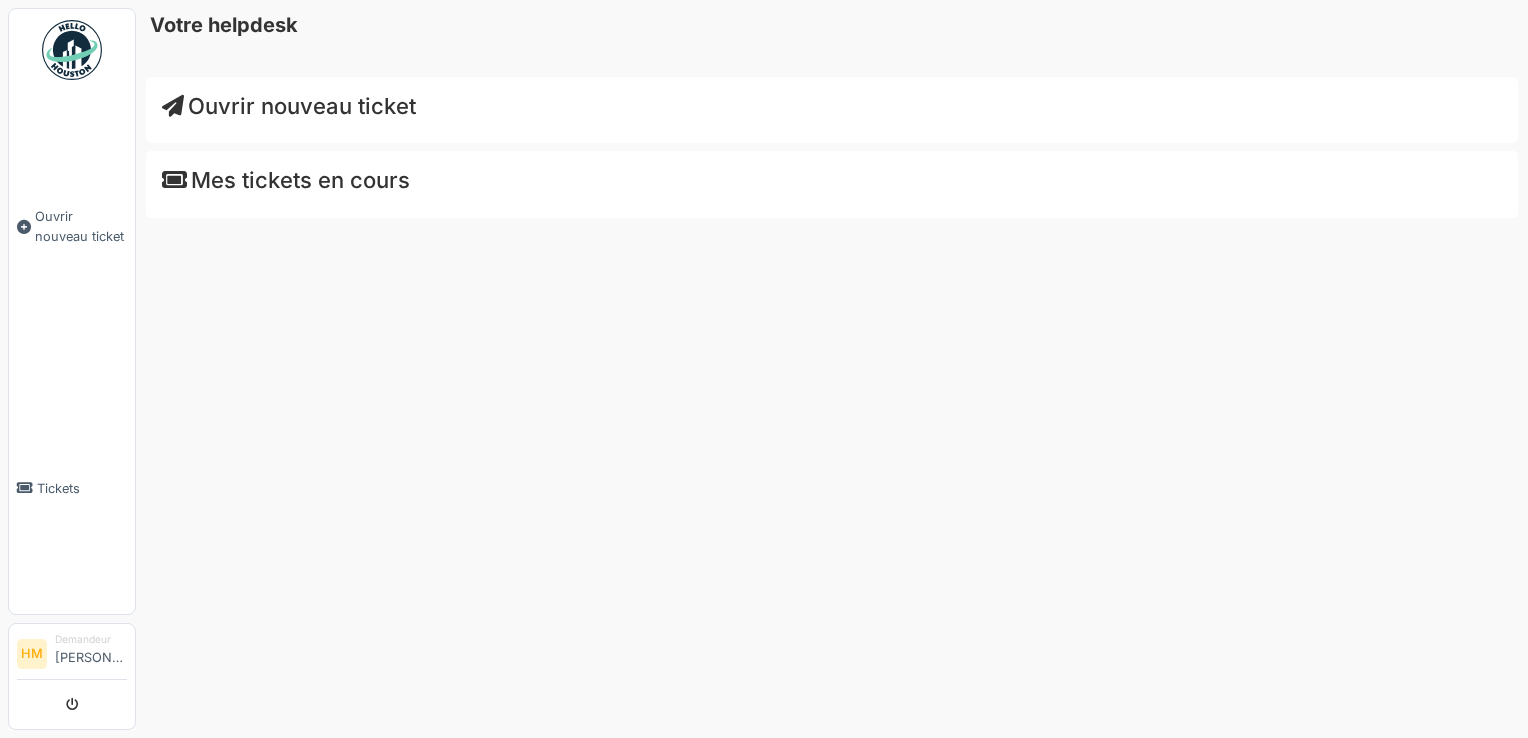 click on "Ouvrir nouveau ticket" at bounding box center [289, 106] 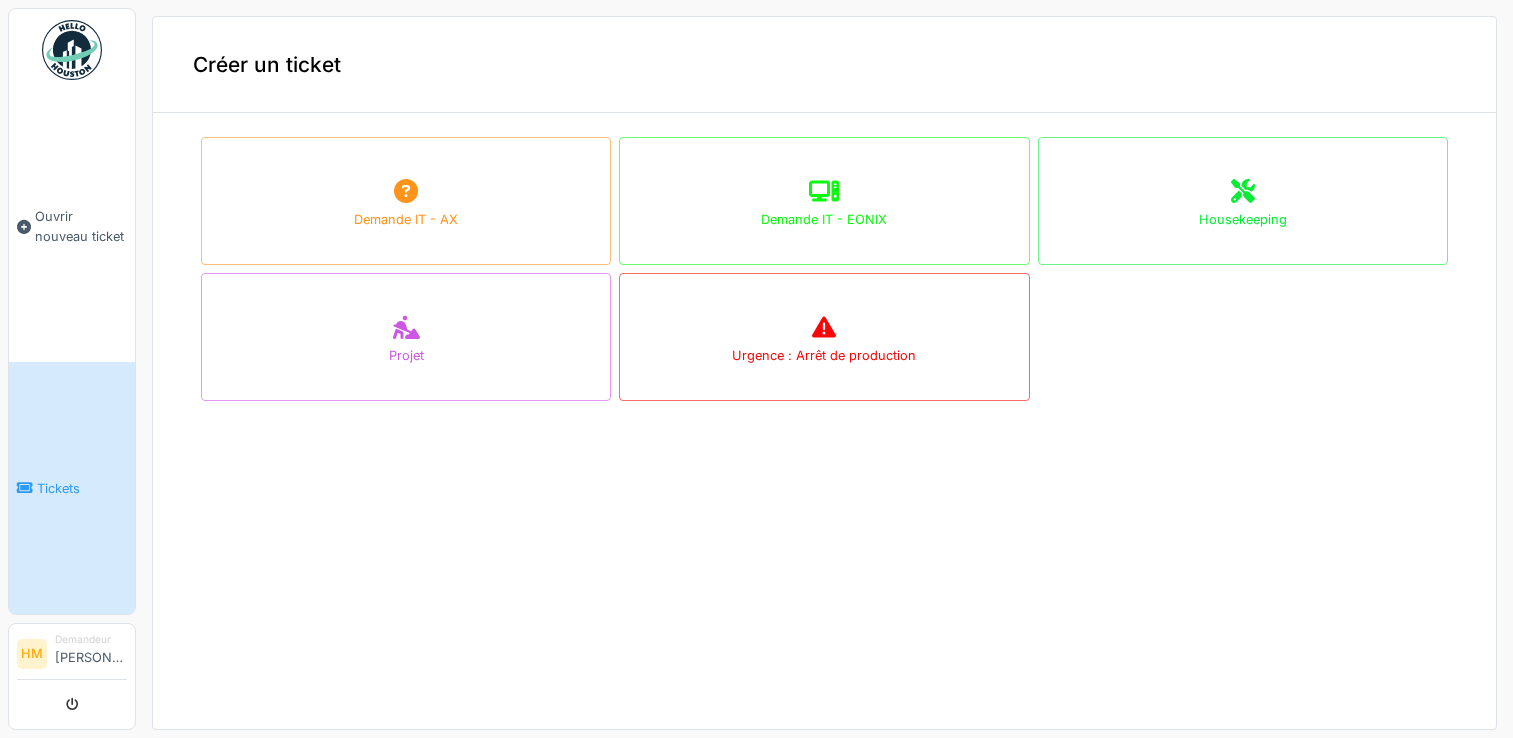 scroll, scrollTop: 0, scrollLeft: 0, axis: both 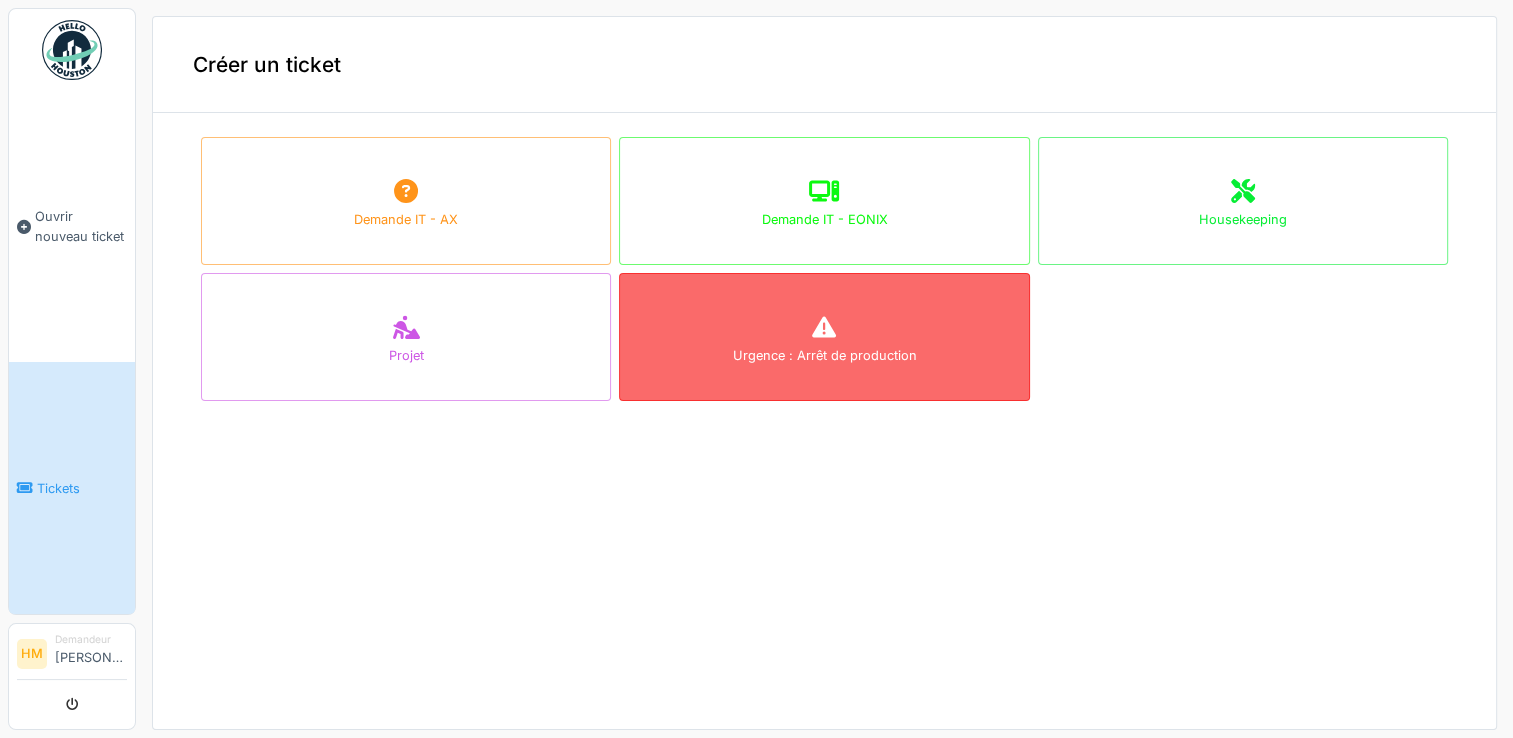click on "Urgence : Arrêt de production" at bounding box center (824, 337) 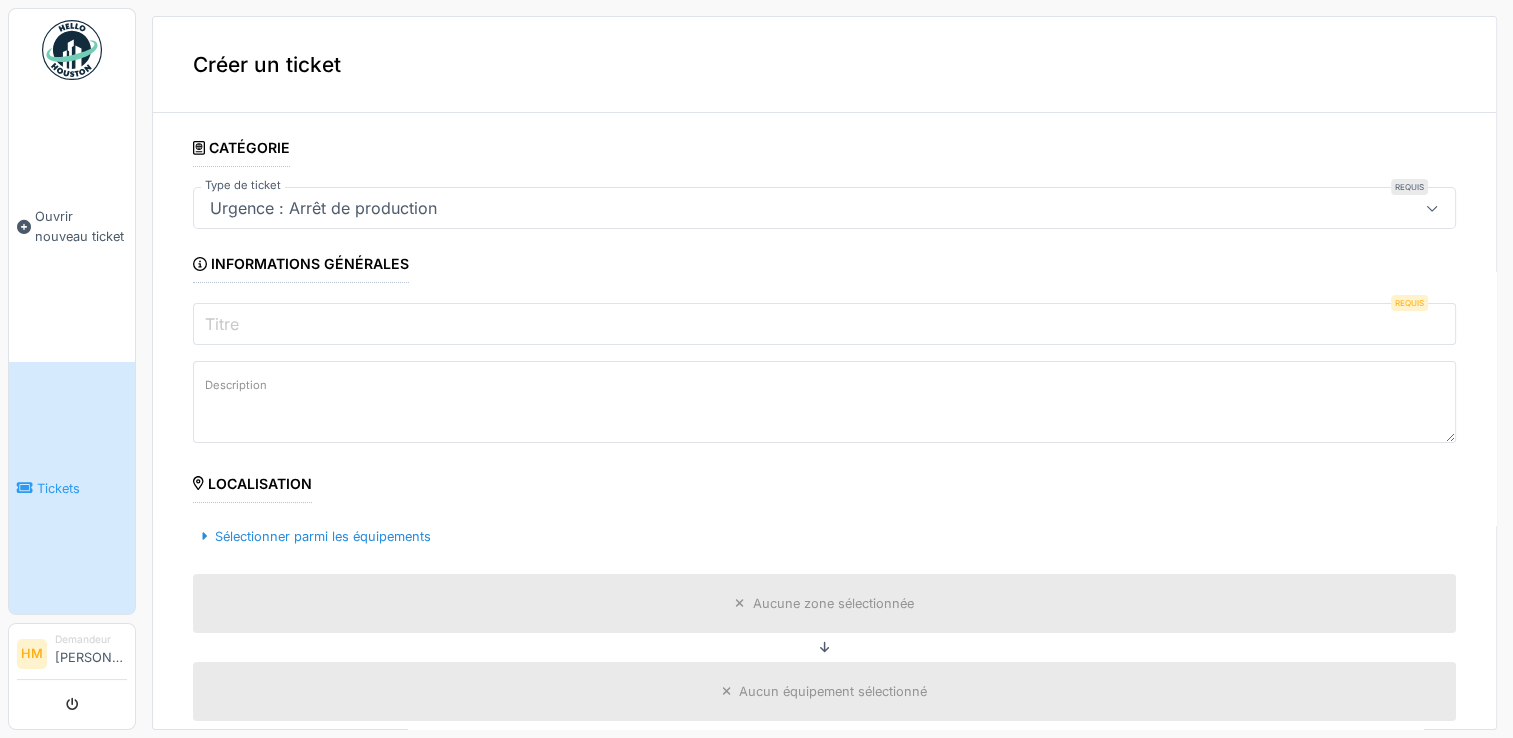 click on "Titre" at bounding box center (824, 324) 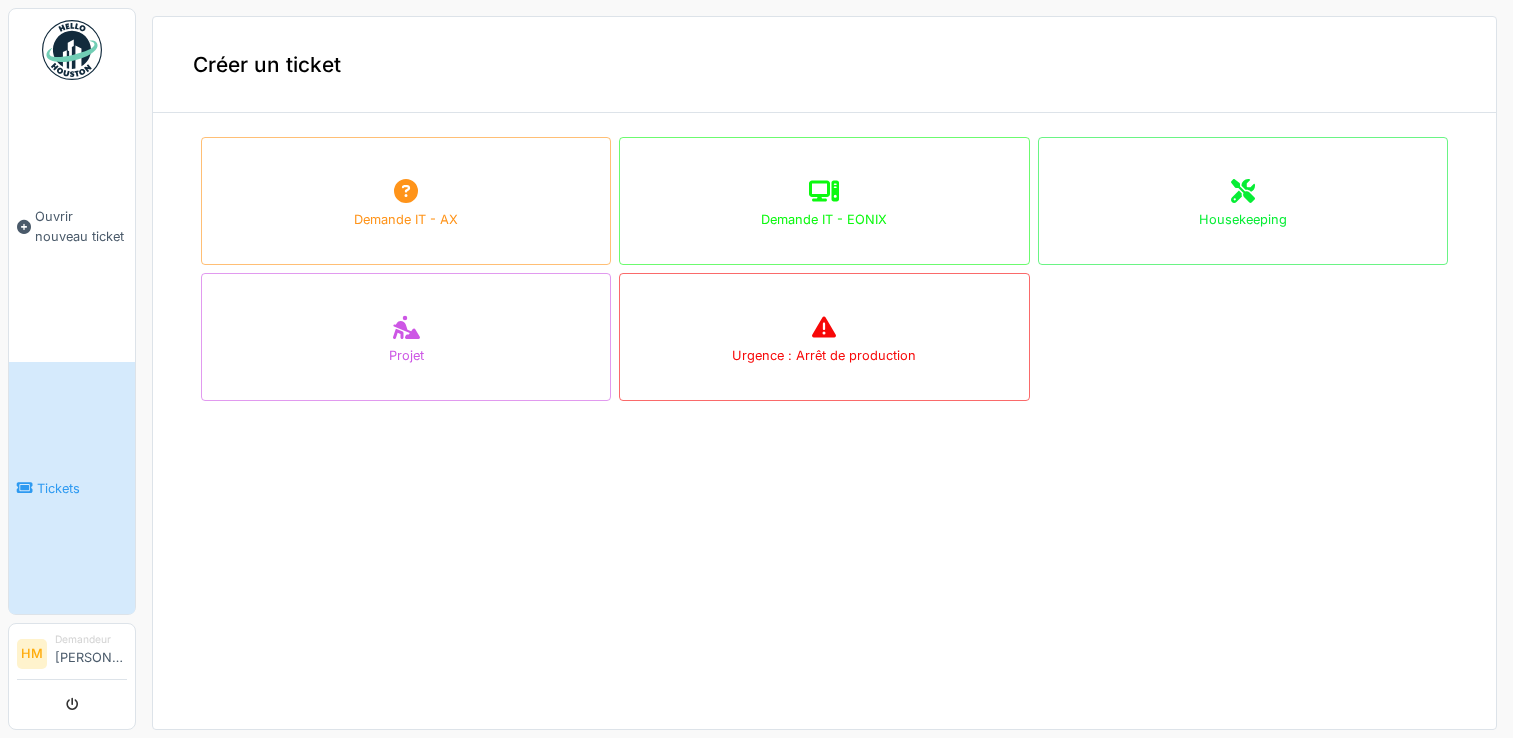 scroll, scrollTop: 0, scrollLeft: 0, axis: both 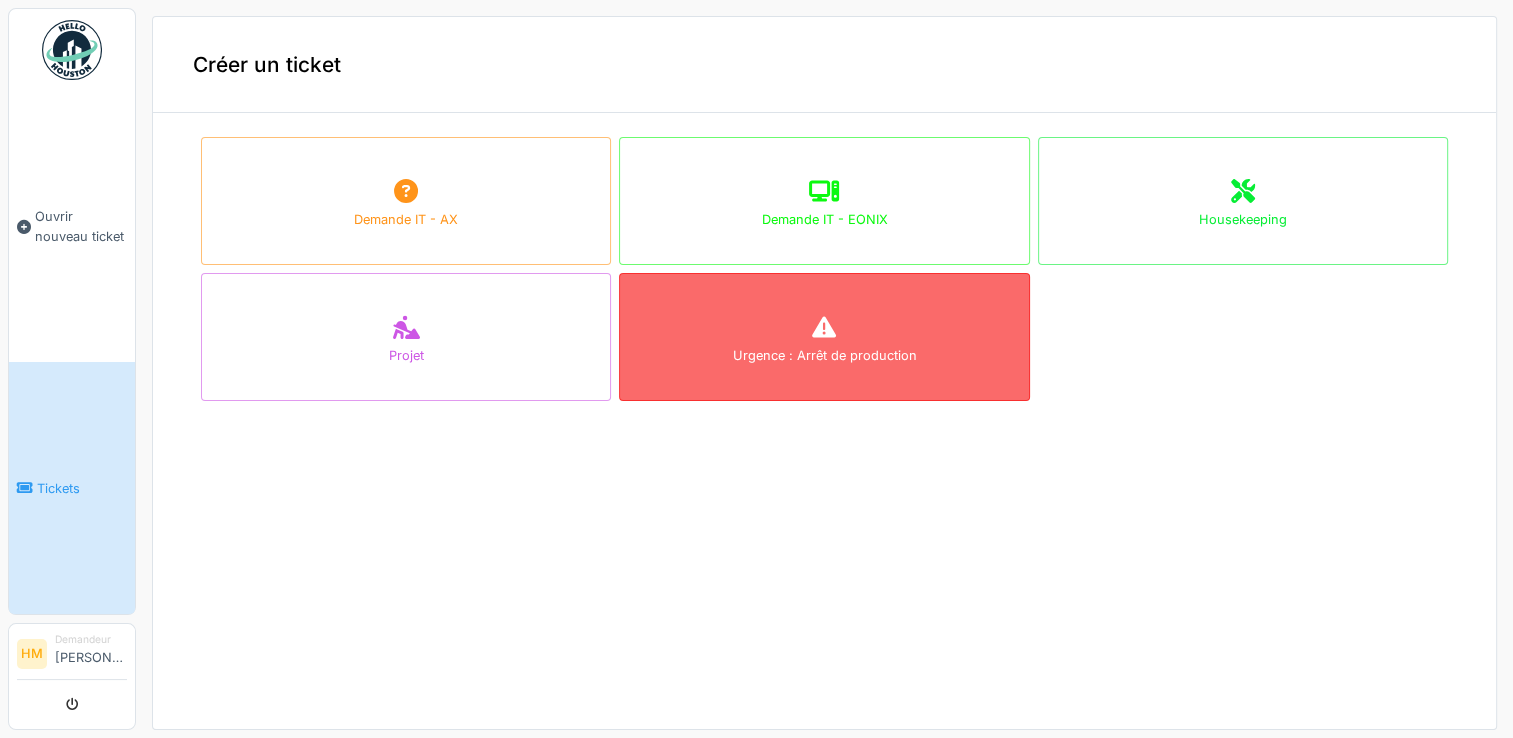 click on "Urgence : Arrêt de production" at bounding box center [824, 337] 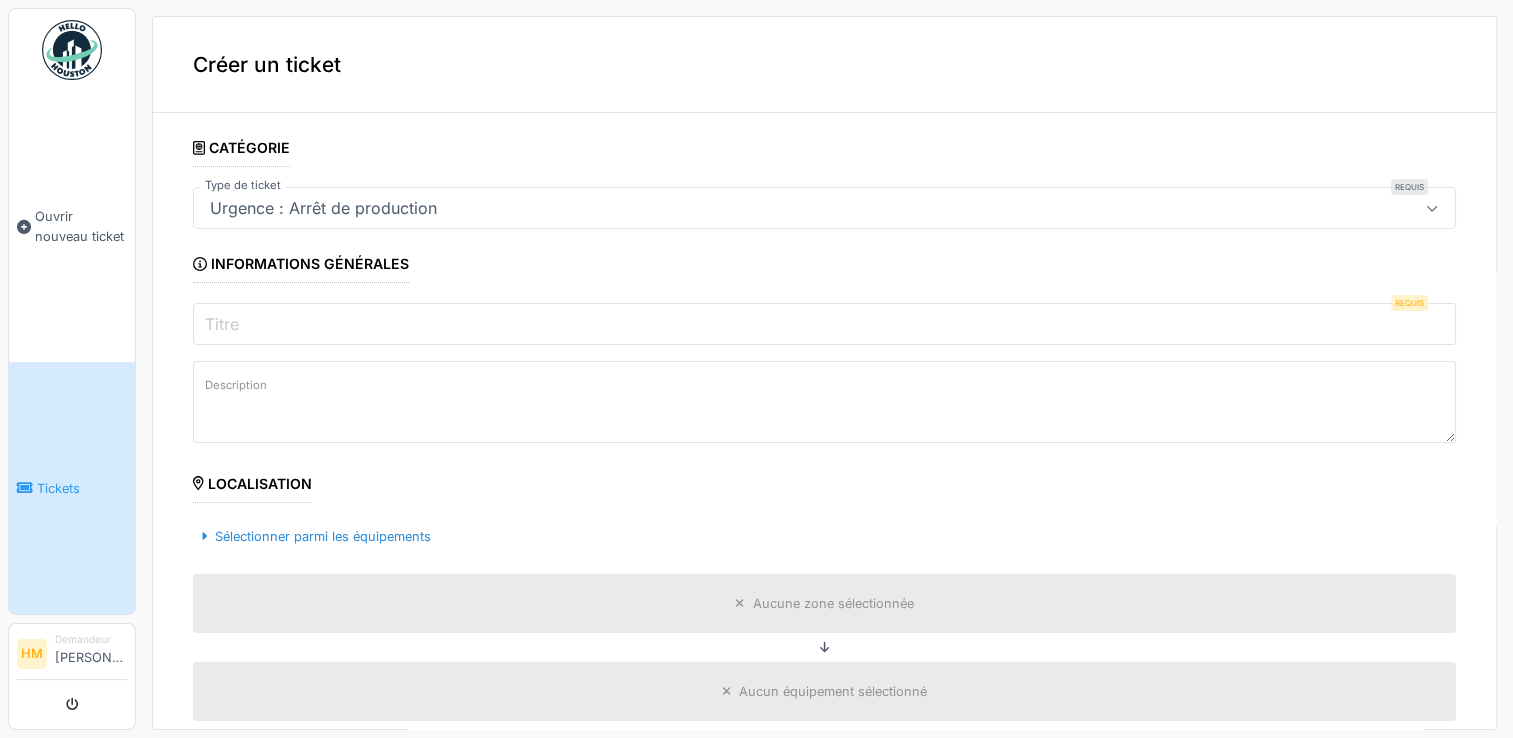 click on "Titre" at bounding box center [824, 324] 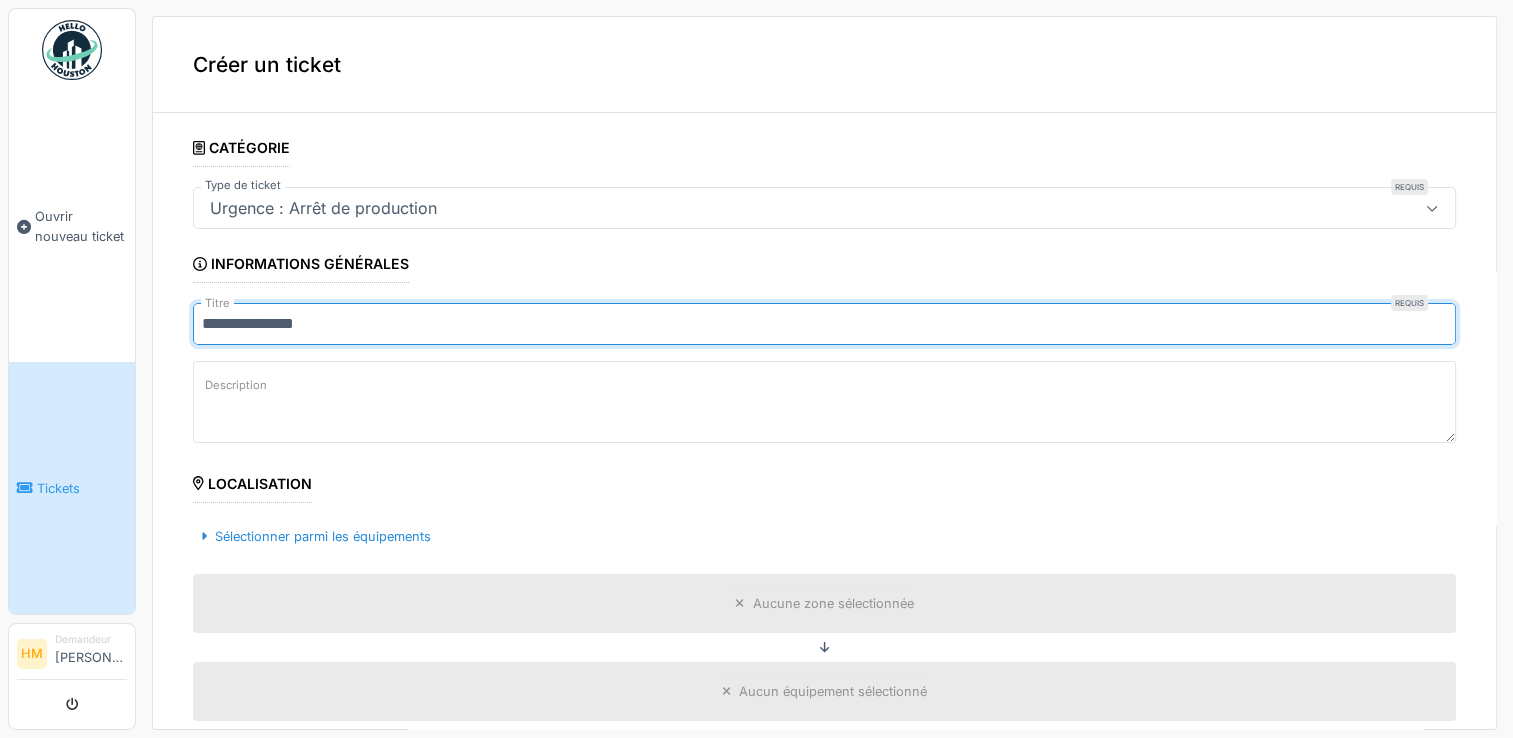 type on "**********" 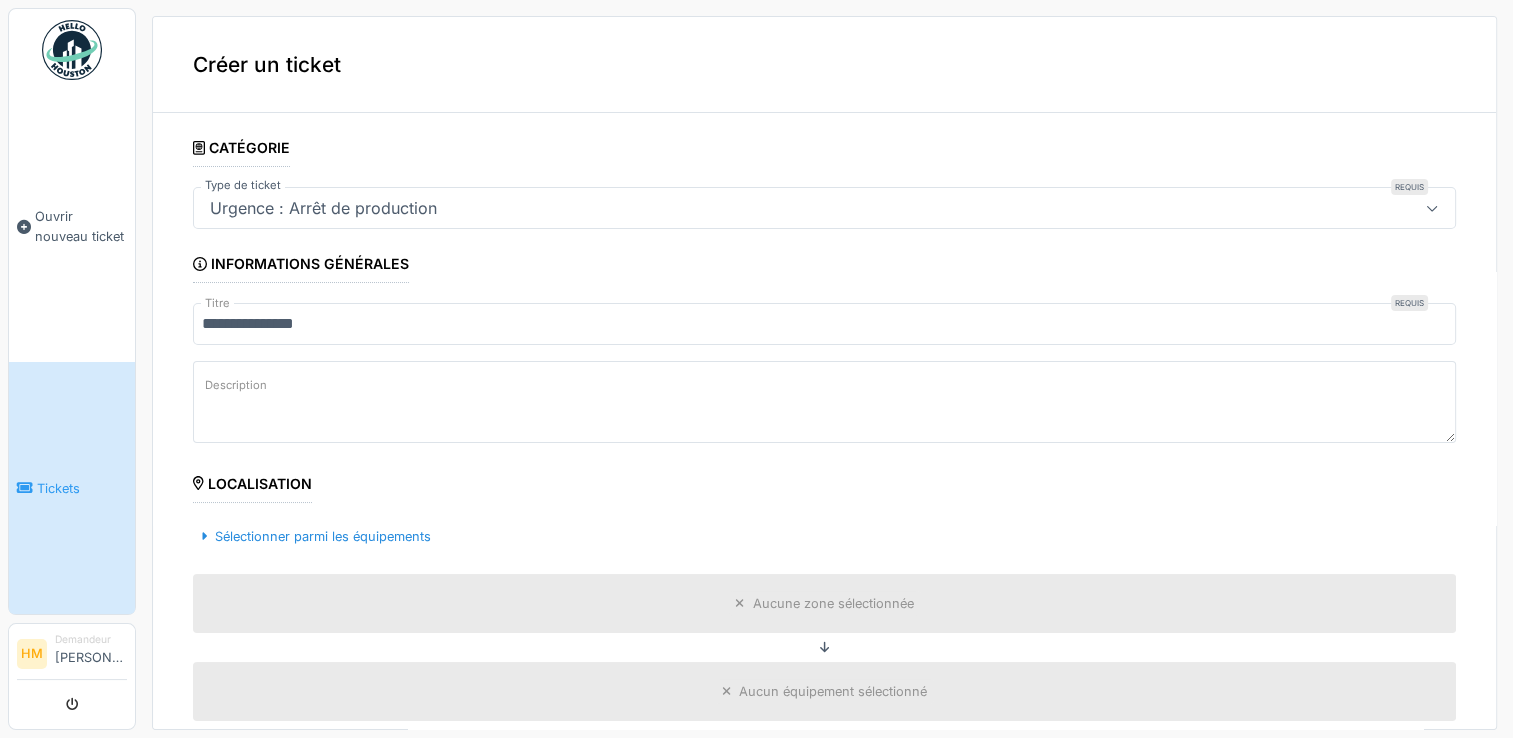 drag, startPoint x: 389, startPoint y: 418, endPoint x: 406, endPoint y: 388, distance: 34.48188 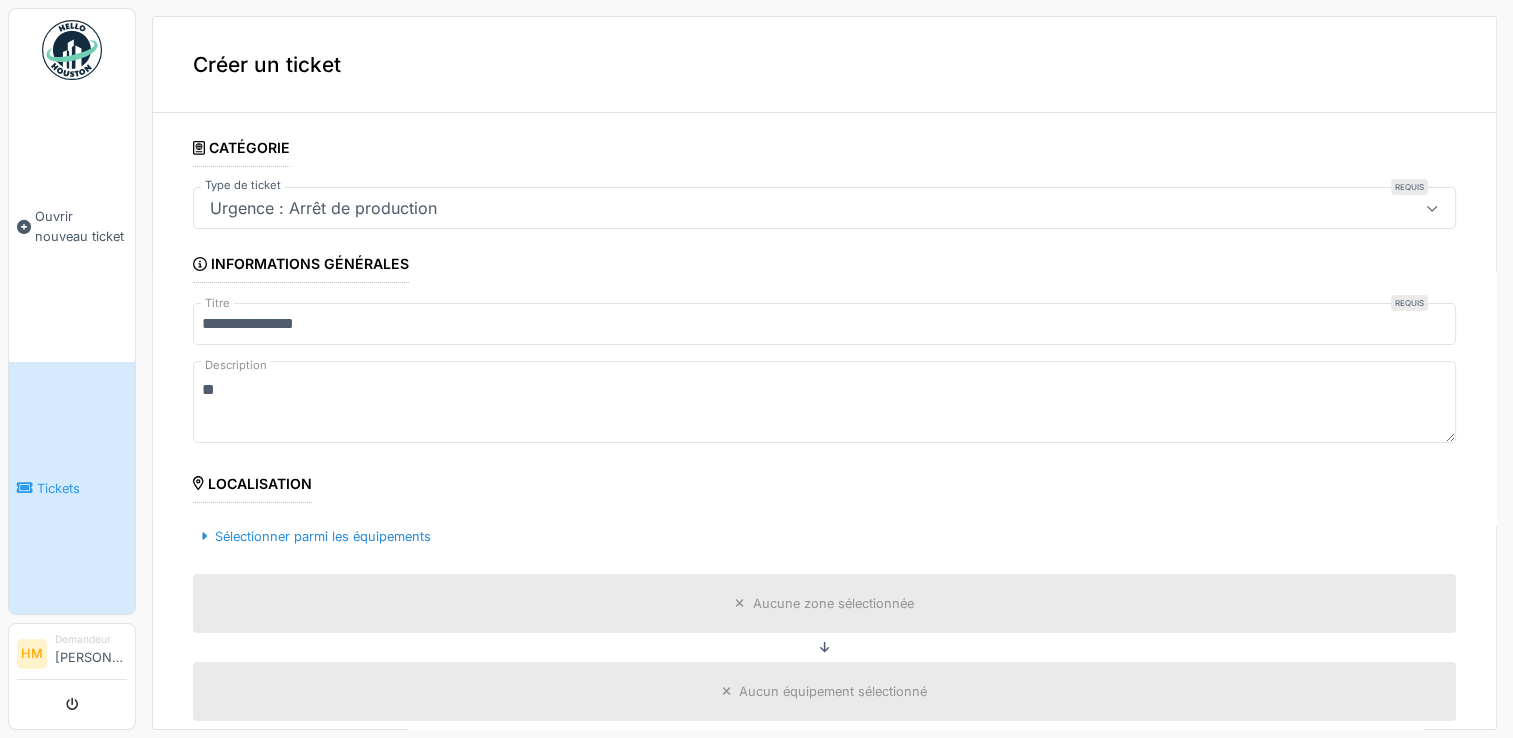 type on "*" 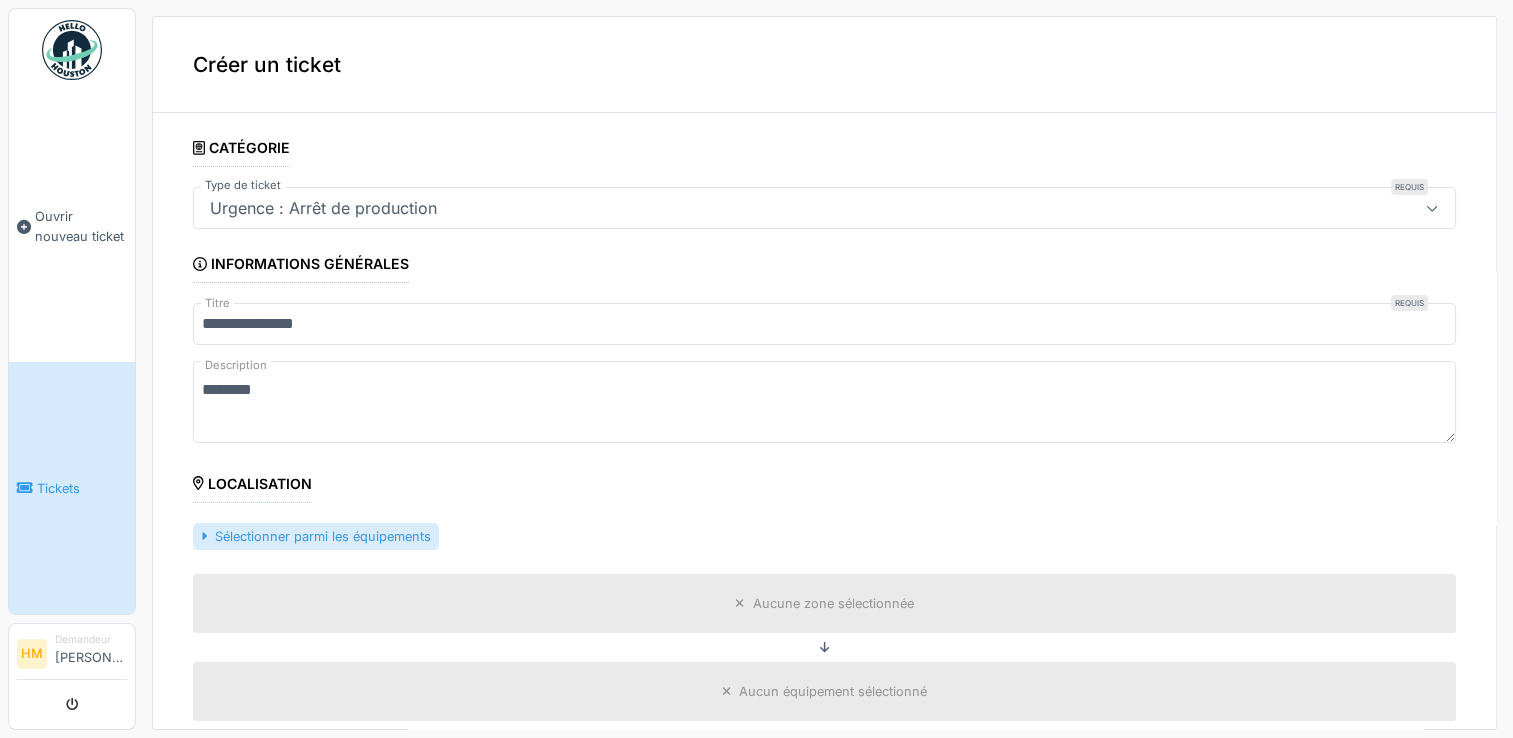 type on "********" 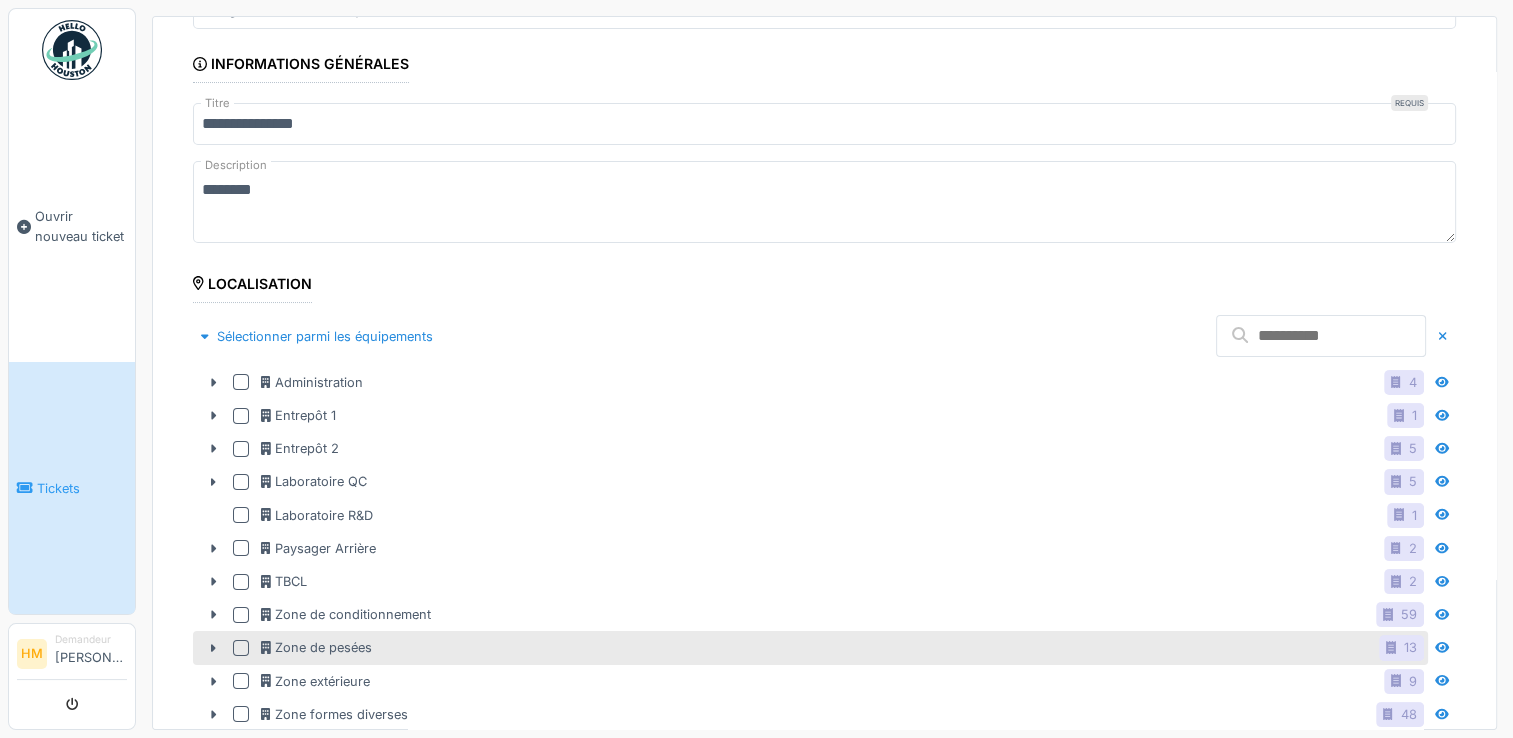 scroll, scrollTop: 300, scrollLeft: 0, axis: vertical 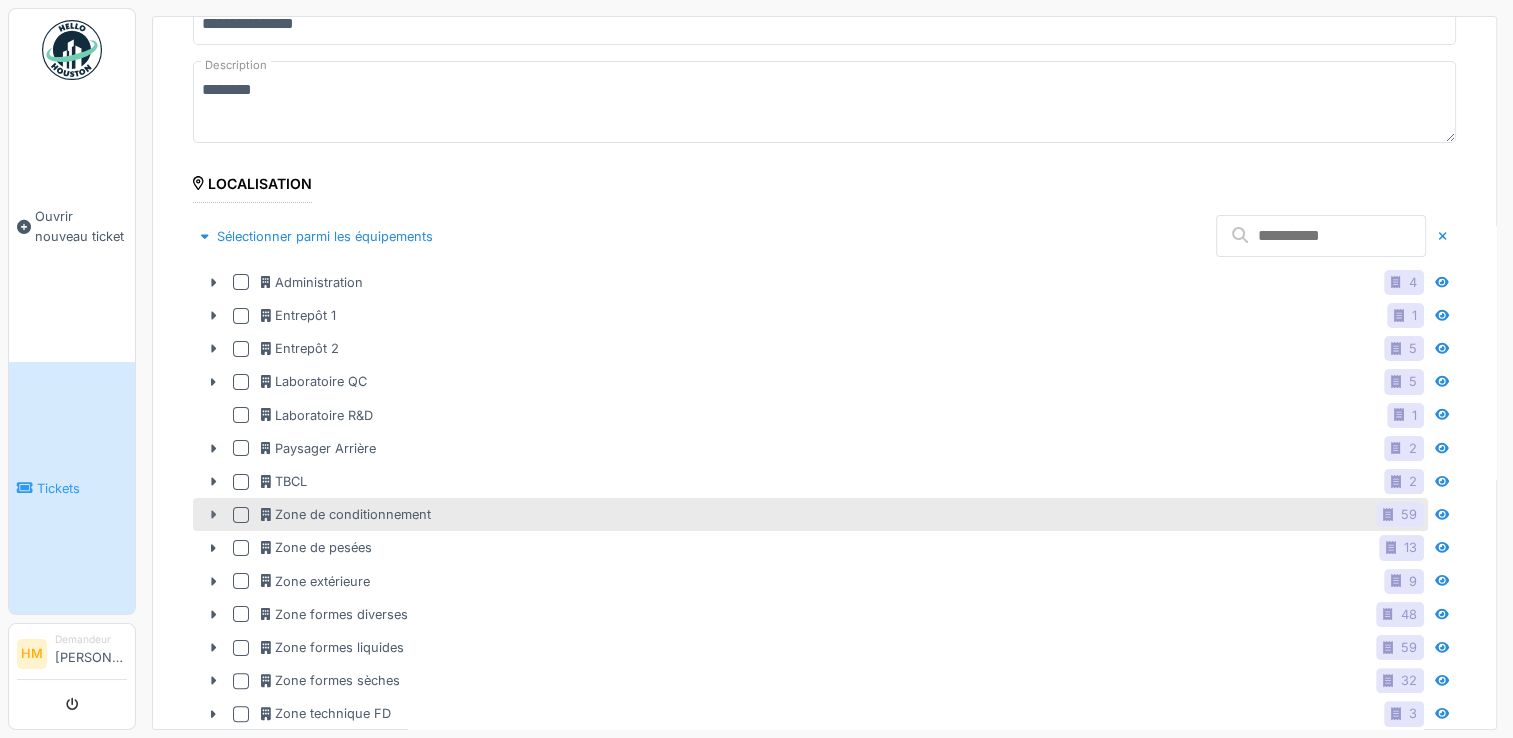 click 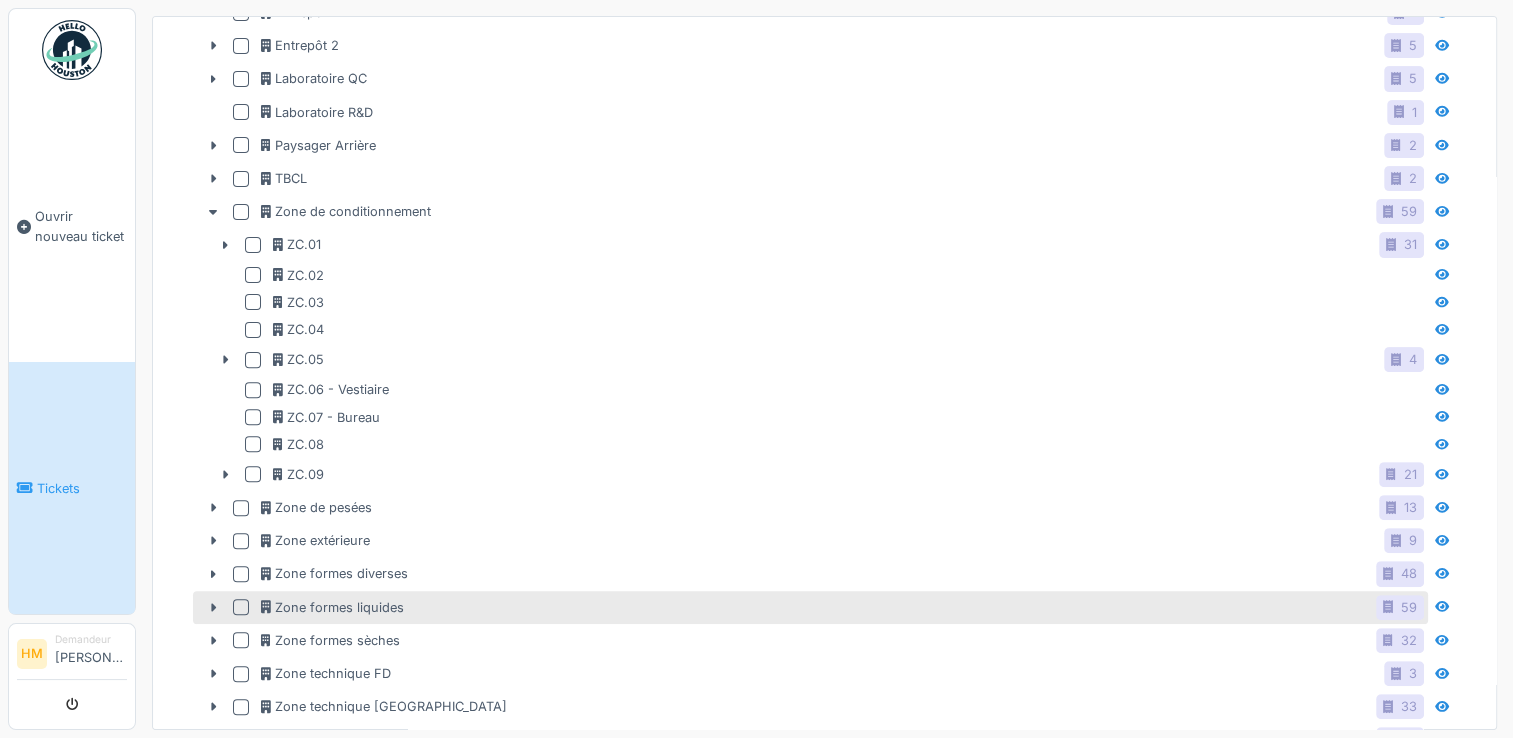 scroll, scrollTop: 700, scrollLeft: 0, axis: vertical 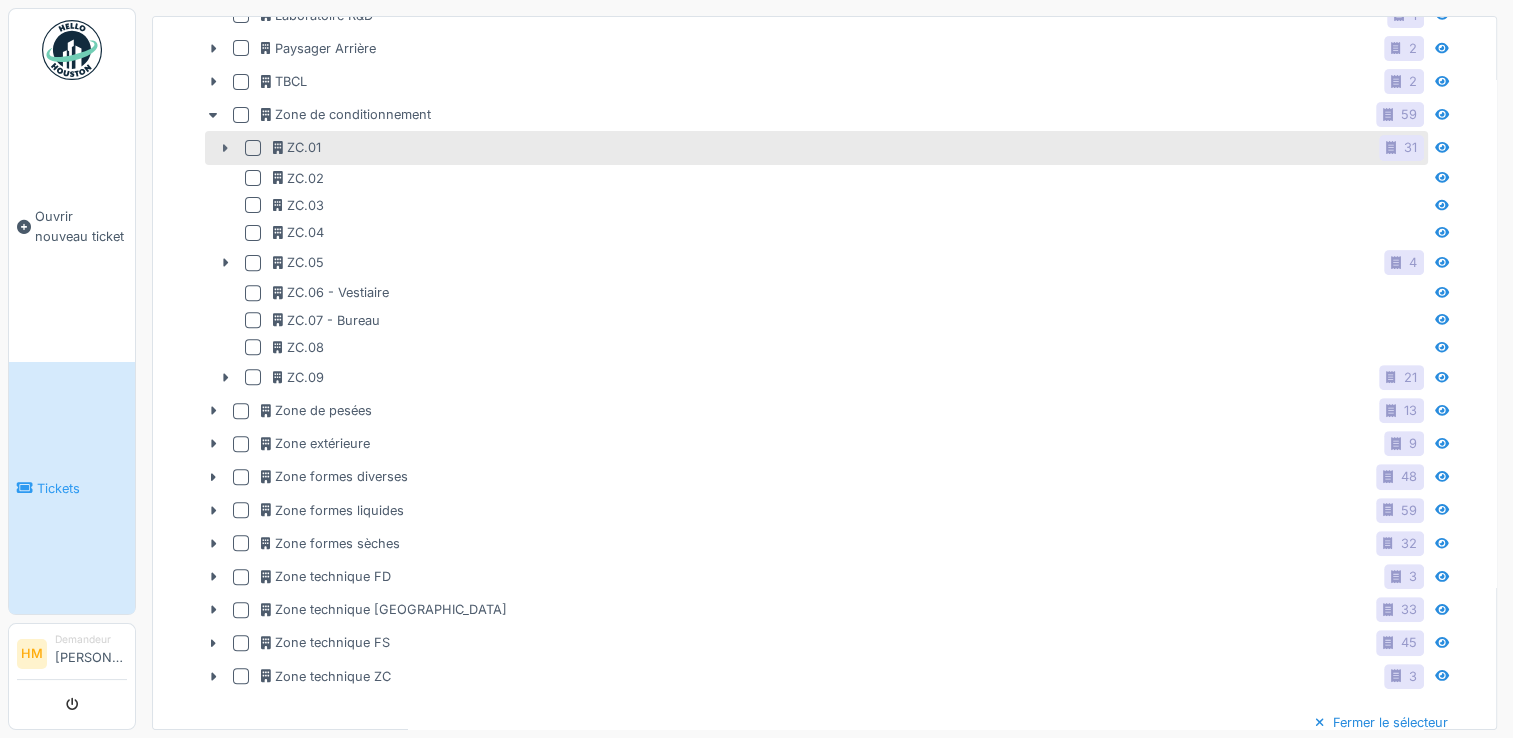 click at bounding box center [225, 148] 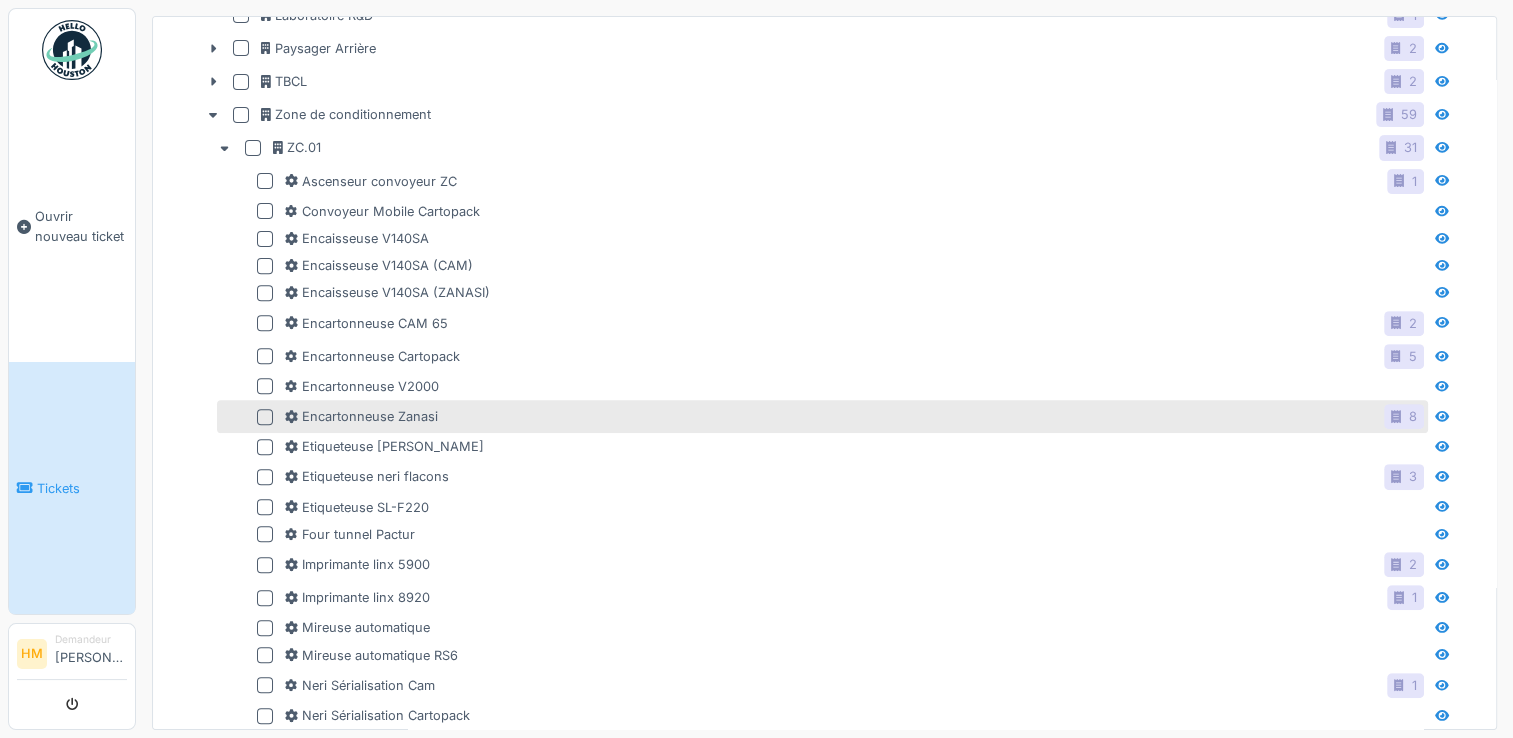 click at bounding box center (265, 417) 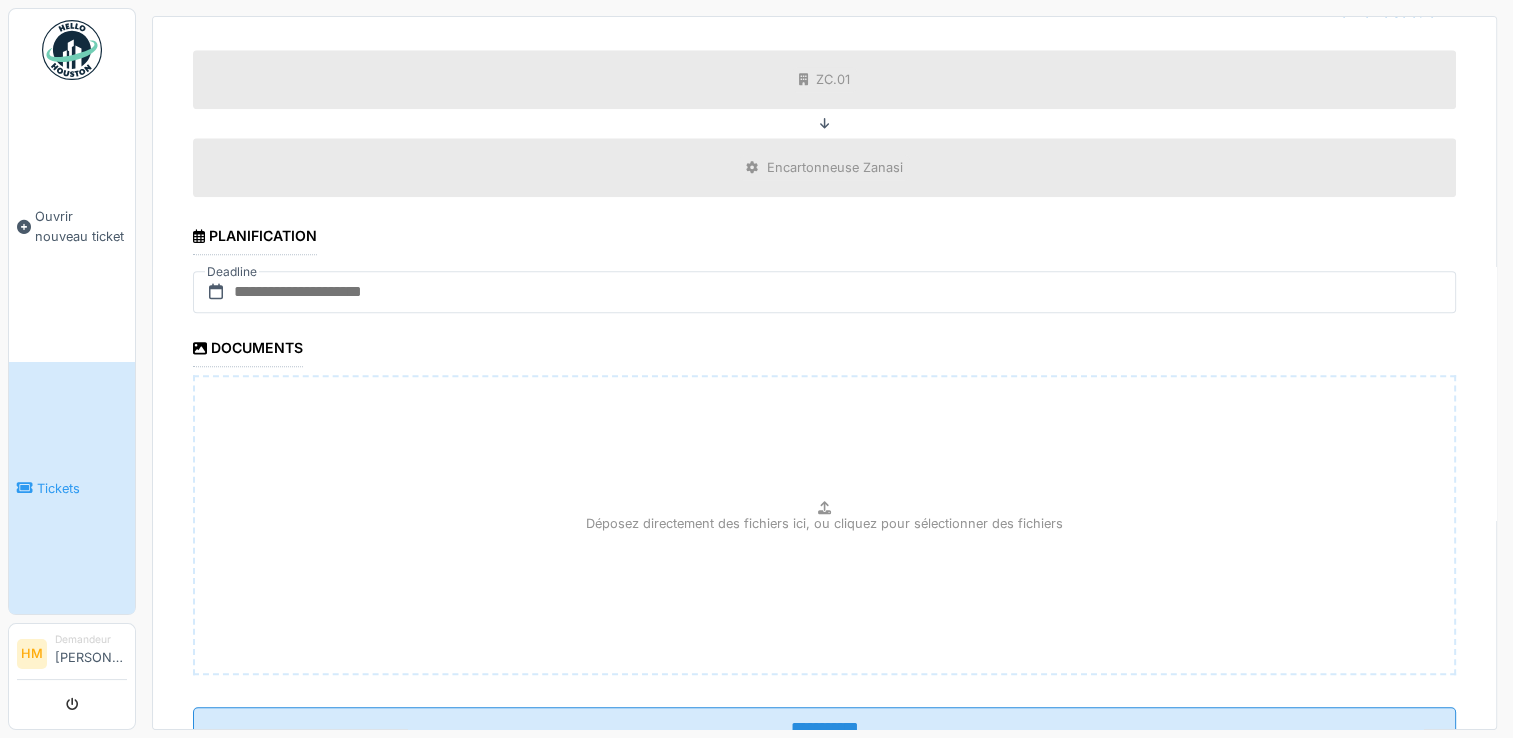 scroll, scrollTop: 2096, scrollLeft: 0, axis: vertical 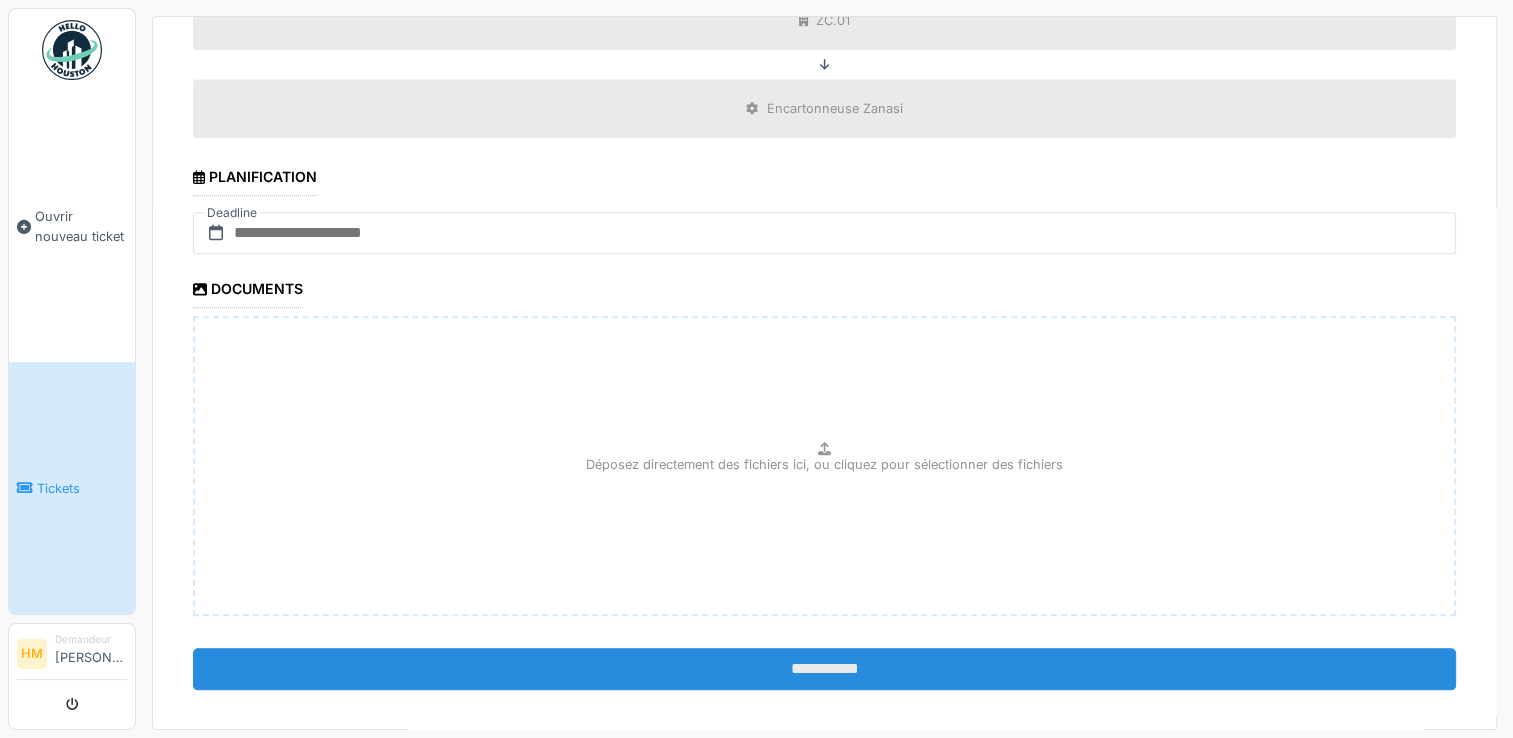 click on "**********" at bounding box center (824, 669) 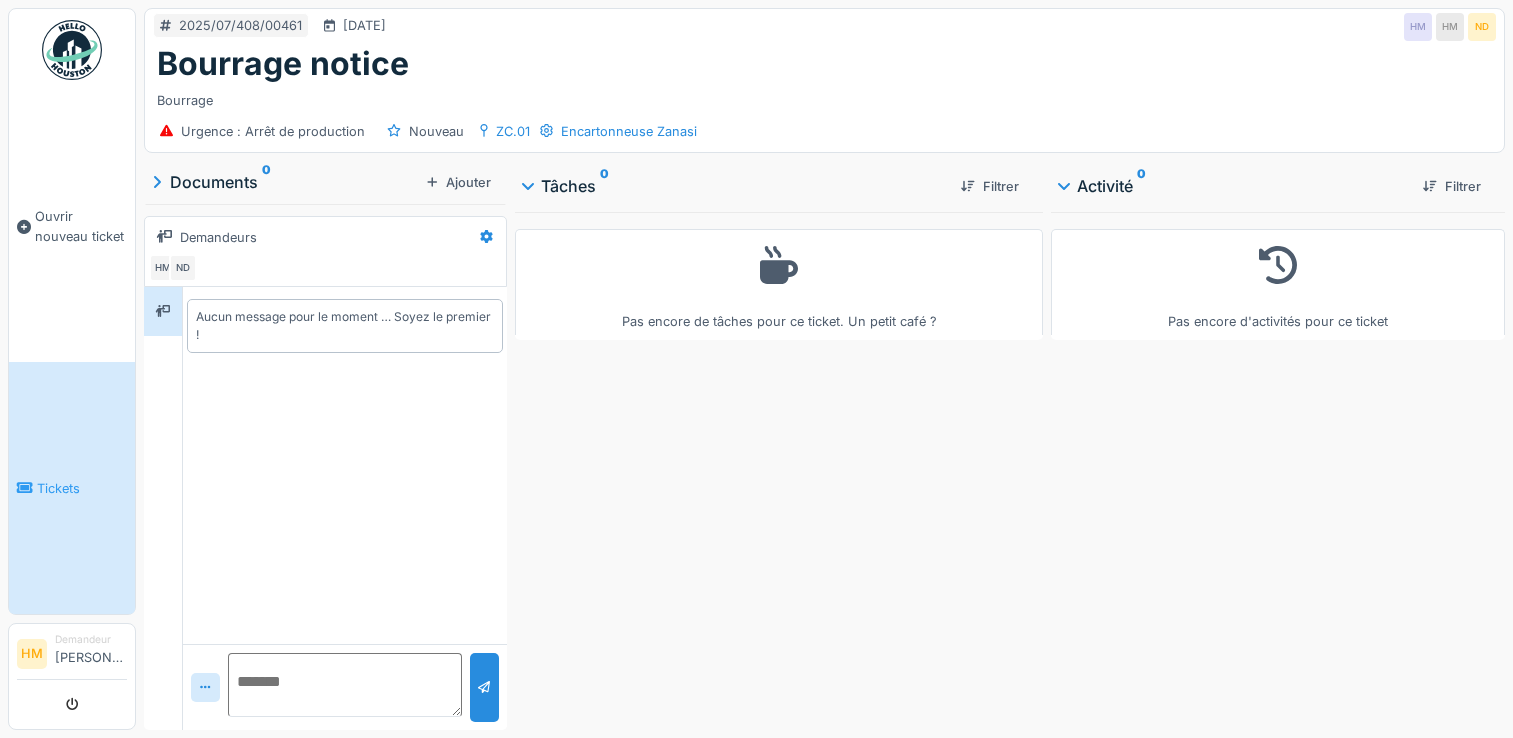 scroll, scrollTop: 0, scrollLeft: 0, axis: both 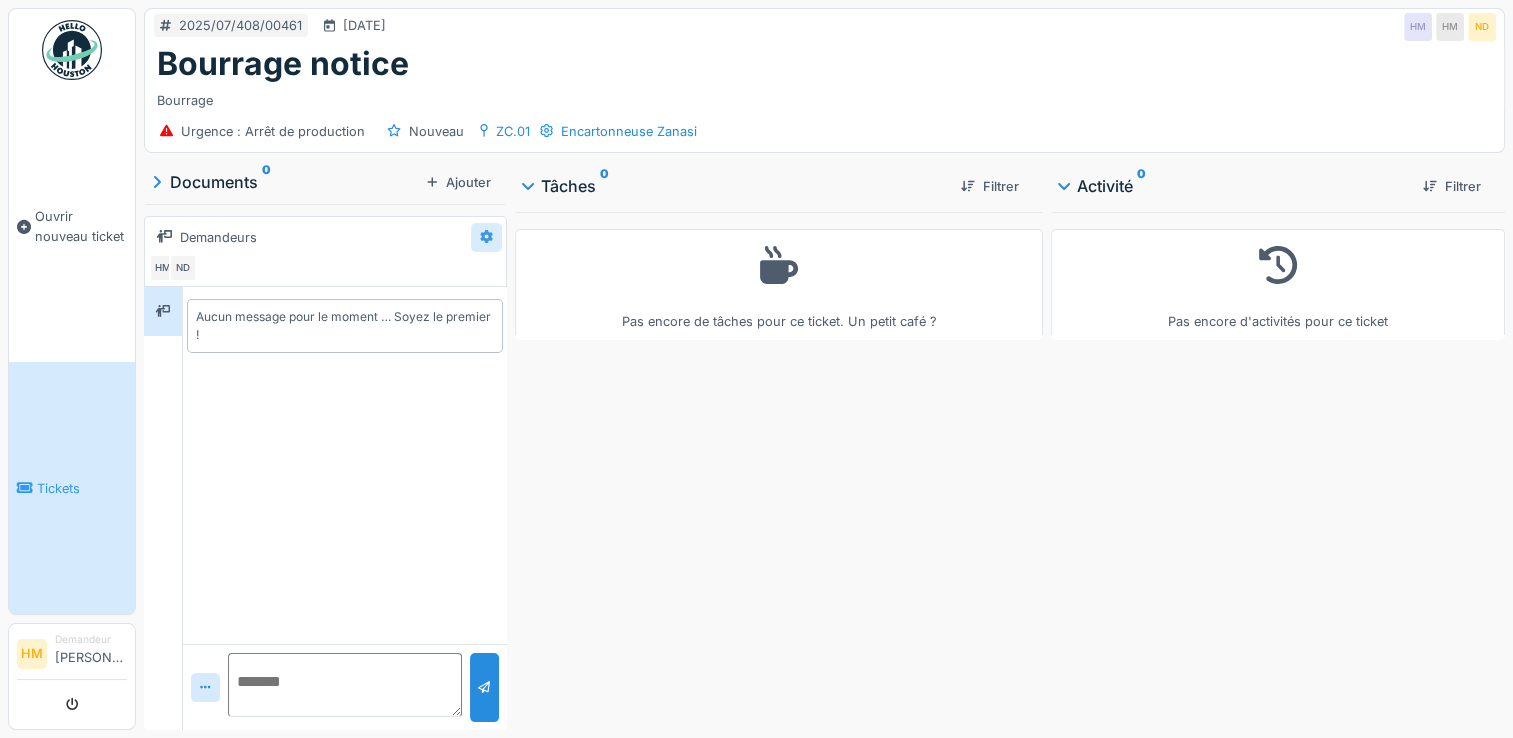 click 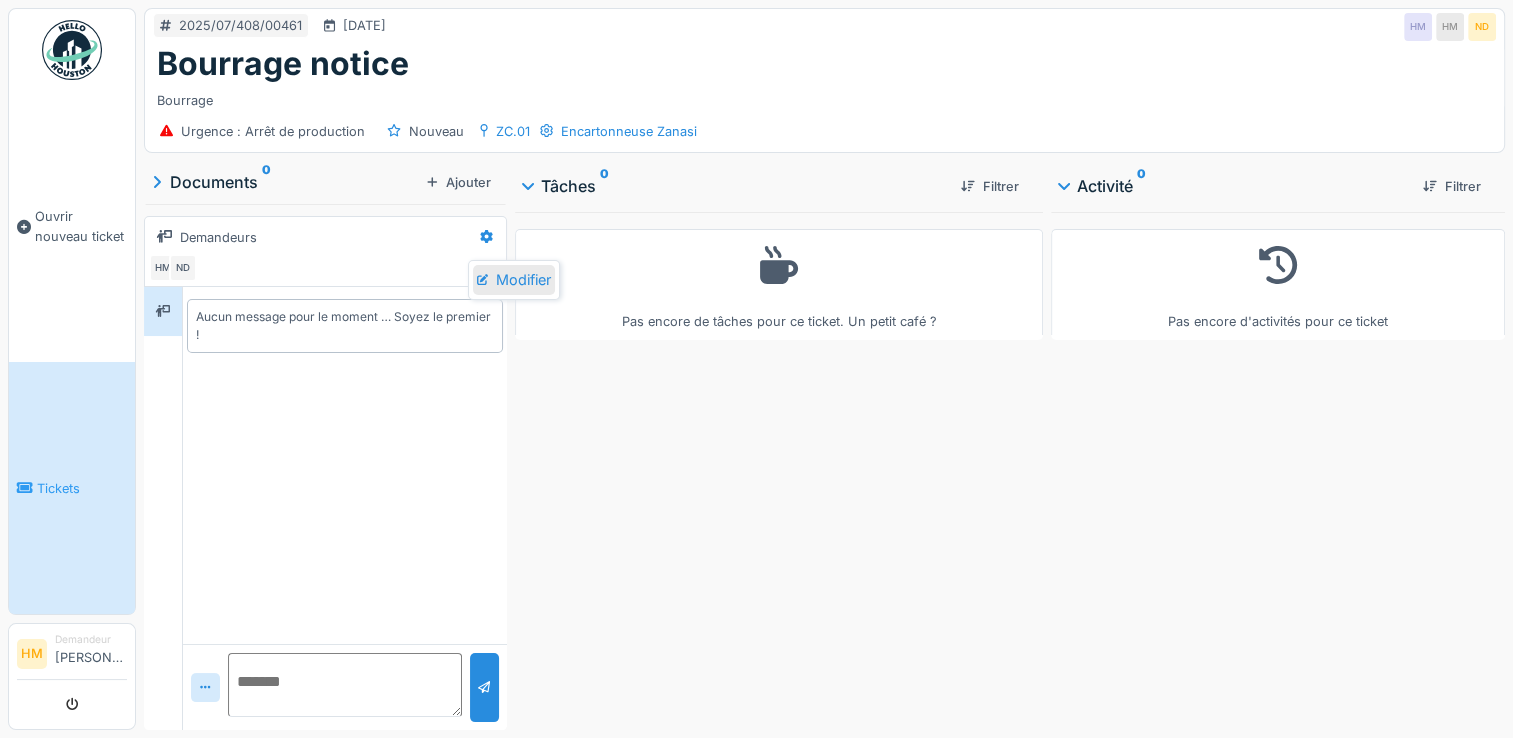 click on "Modifier" at bounding box center (514, 280) 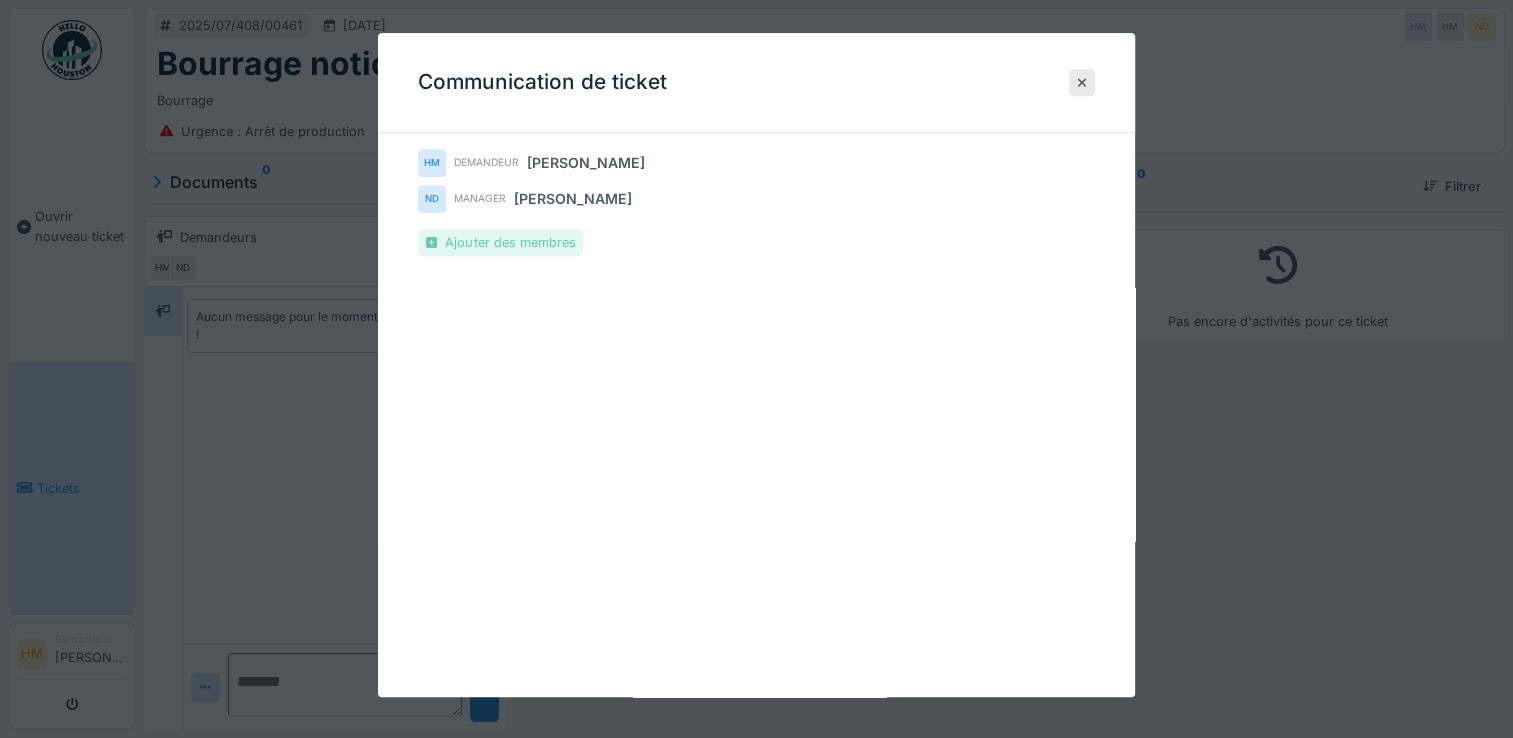 click on "Ajouter des membres" at bounding box center (500, 242) 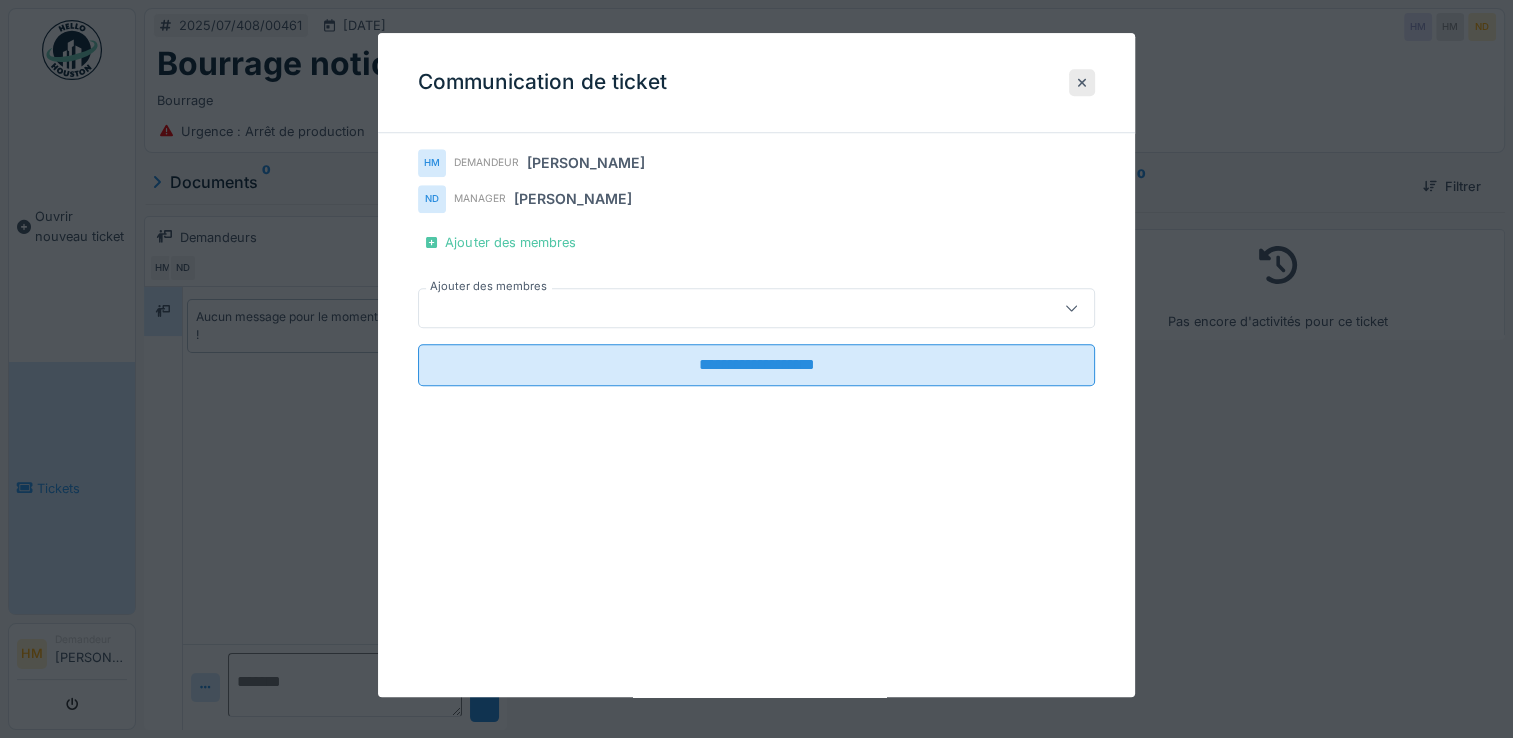 click on "Ajouter des membres" at bounding box center [488, 286] 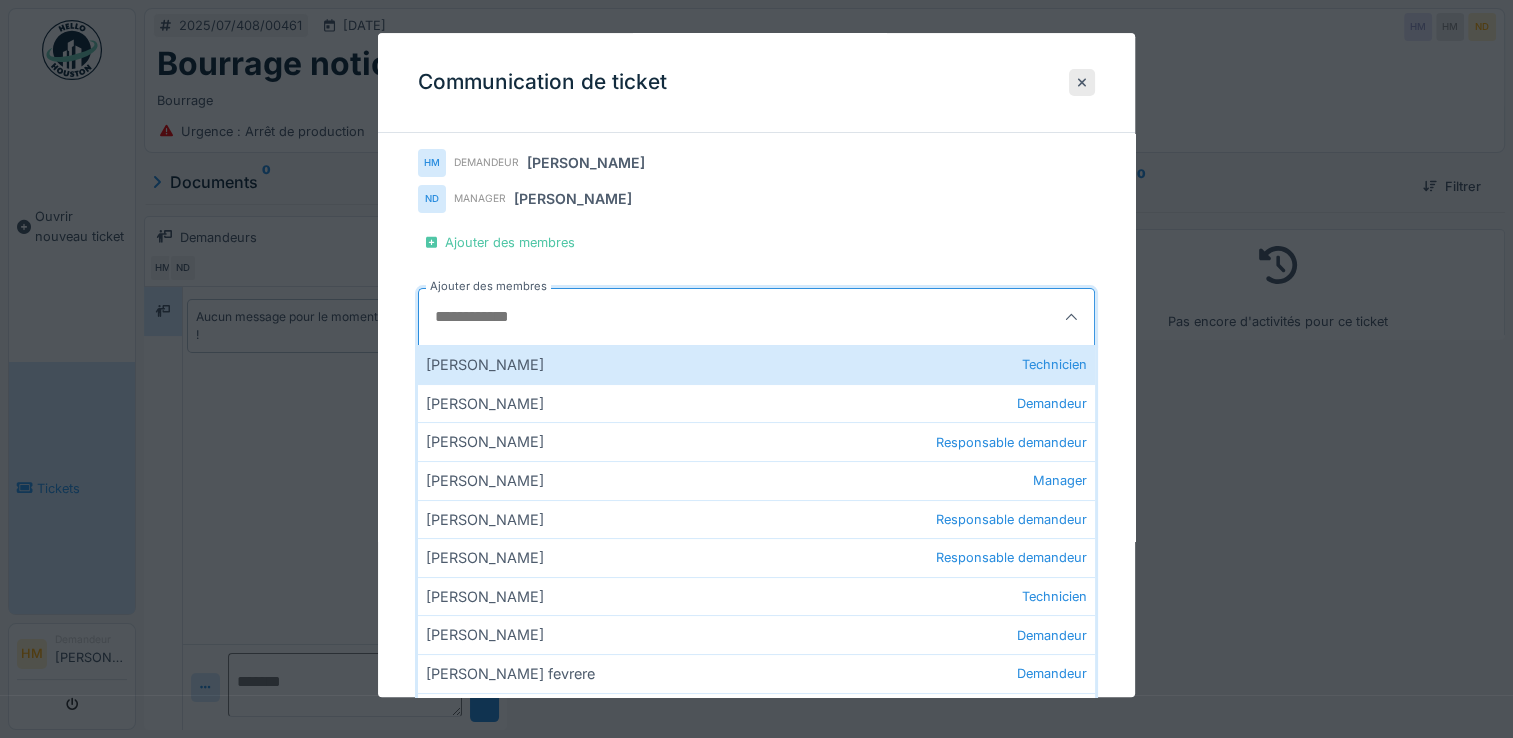 click on "Ajouter des membres" at bounding box center [710, 317] 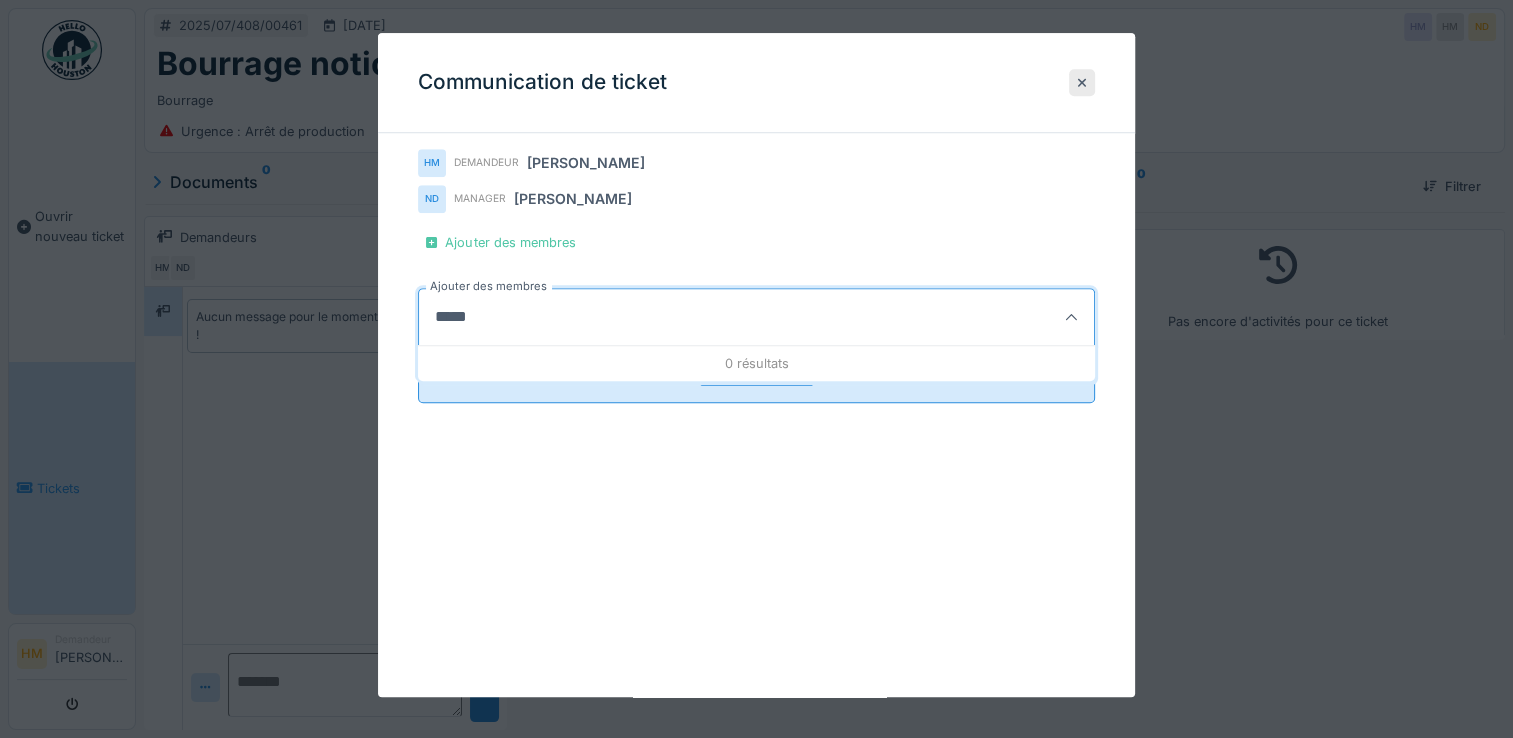 type on "*****" 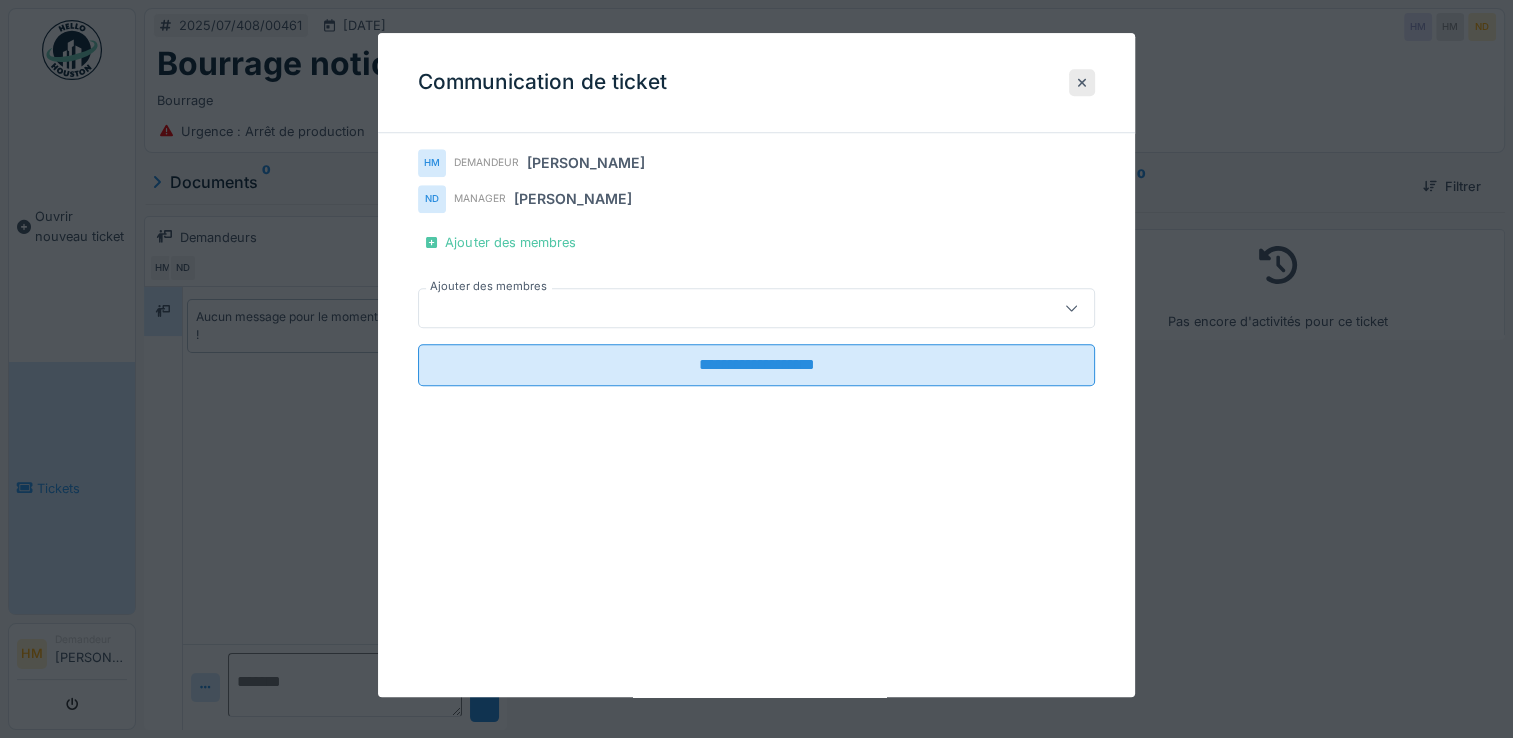 click at bounding box center (722, 308) 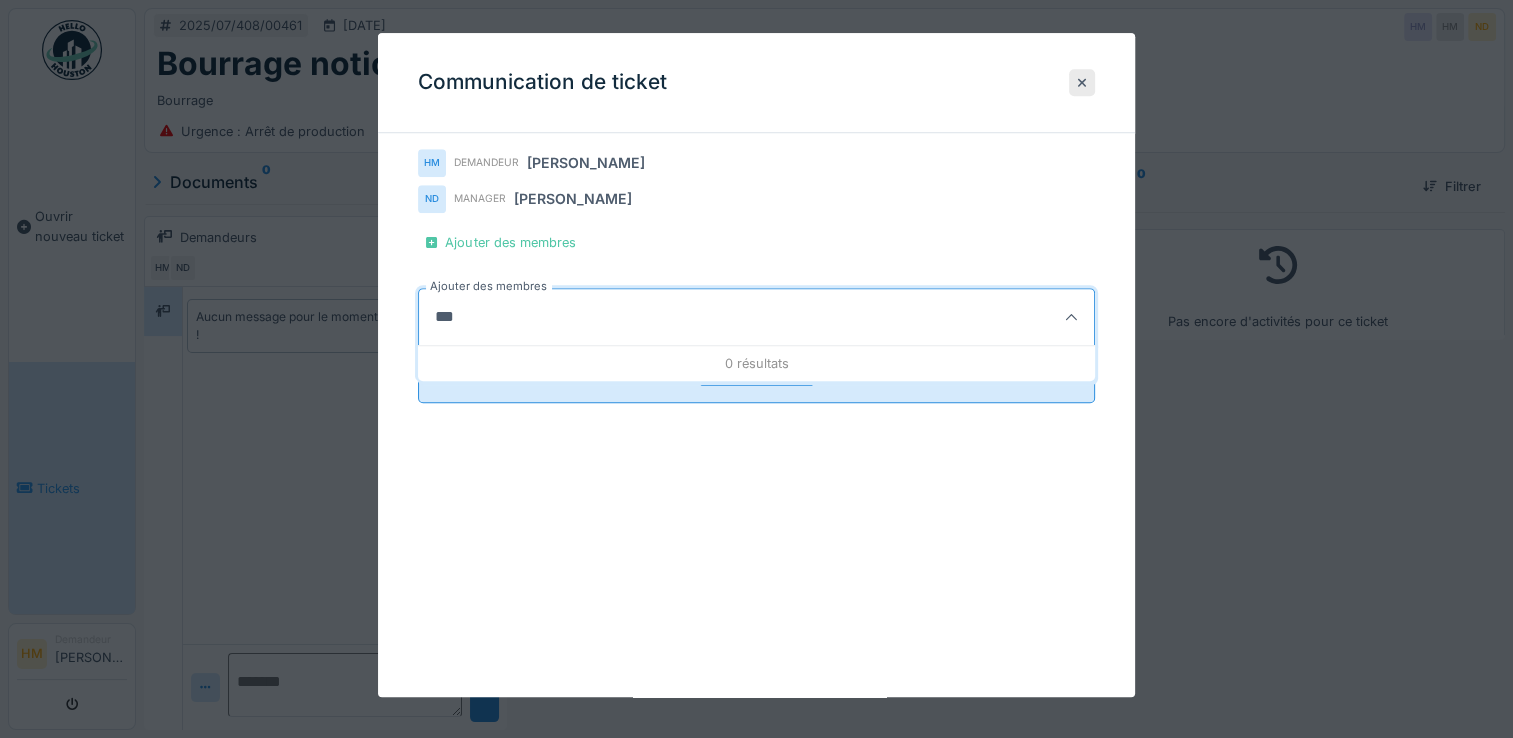 type on "***" 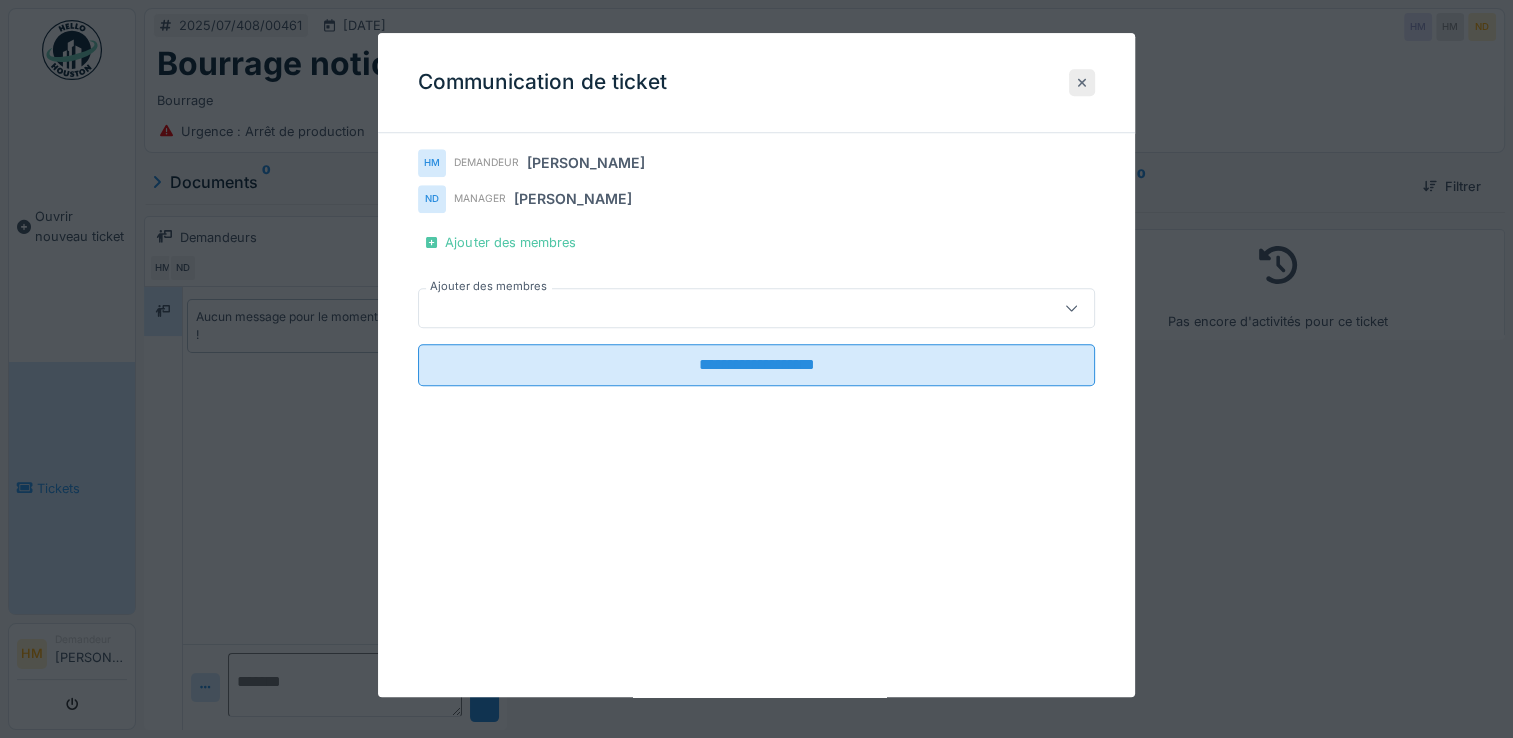 click at bounding box center [1082, 82] 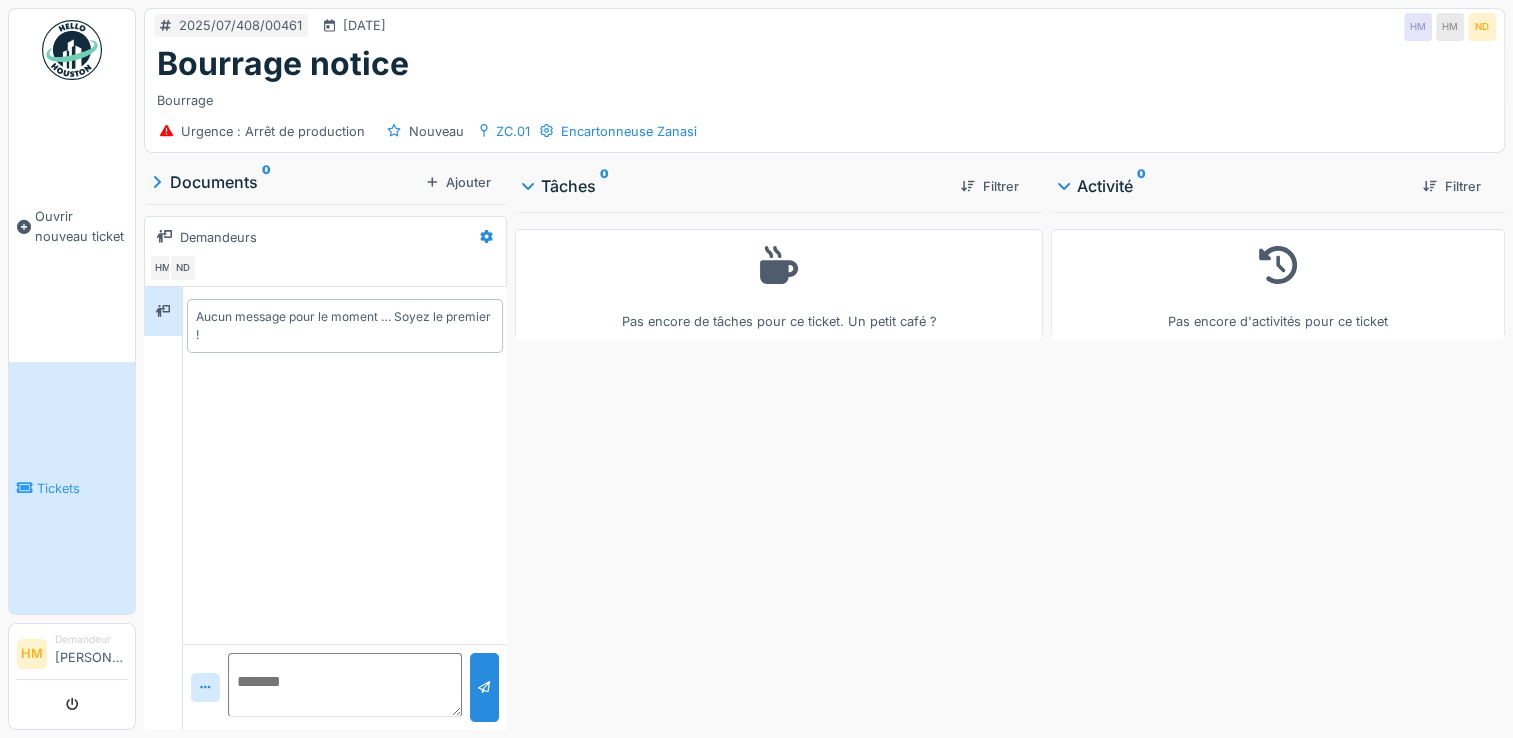 scroll, scrollTop: 15, scrollLeft: 0, axis: vertical 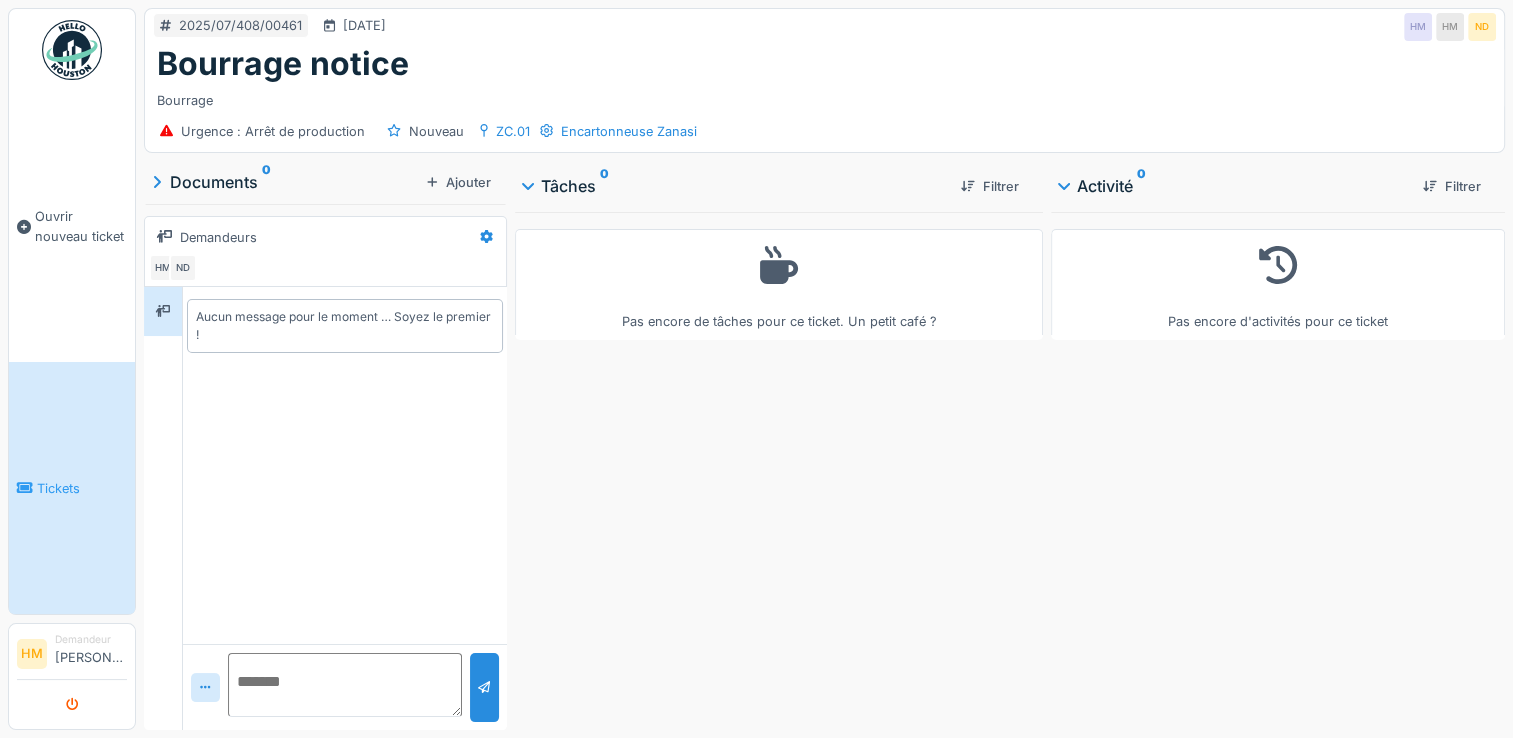 click at bounding box center (72, 704) 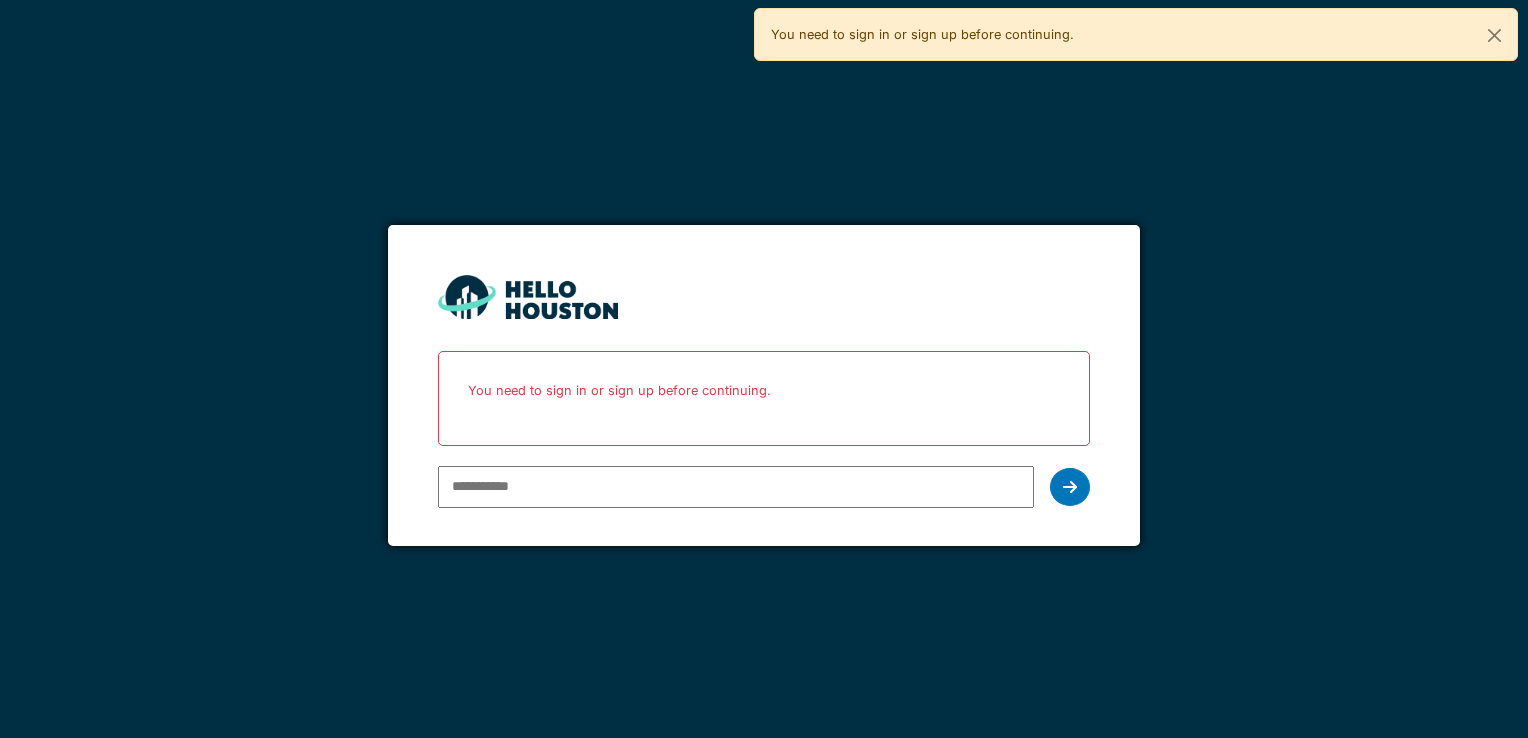 scroll, scrollTop: 0, scrollLeft: 0, axis: both 